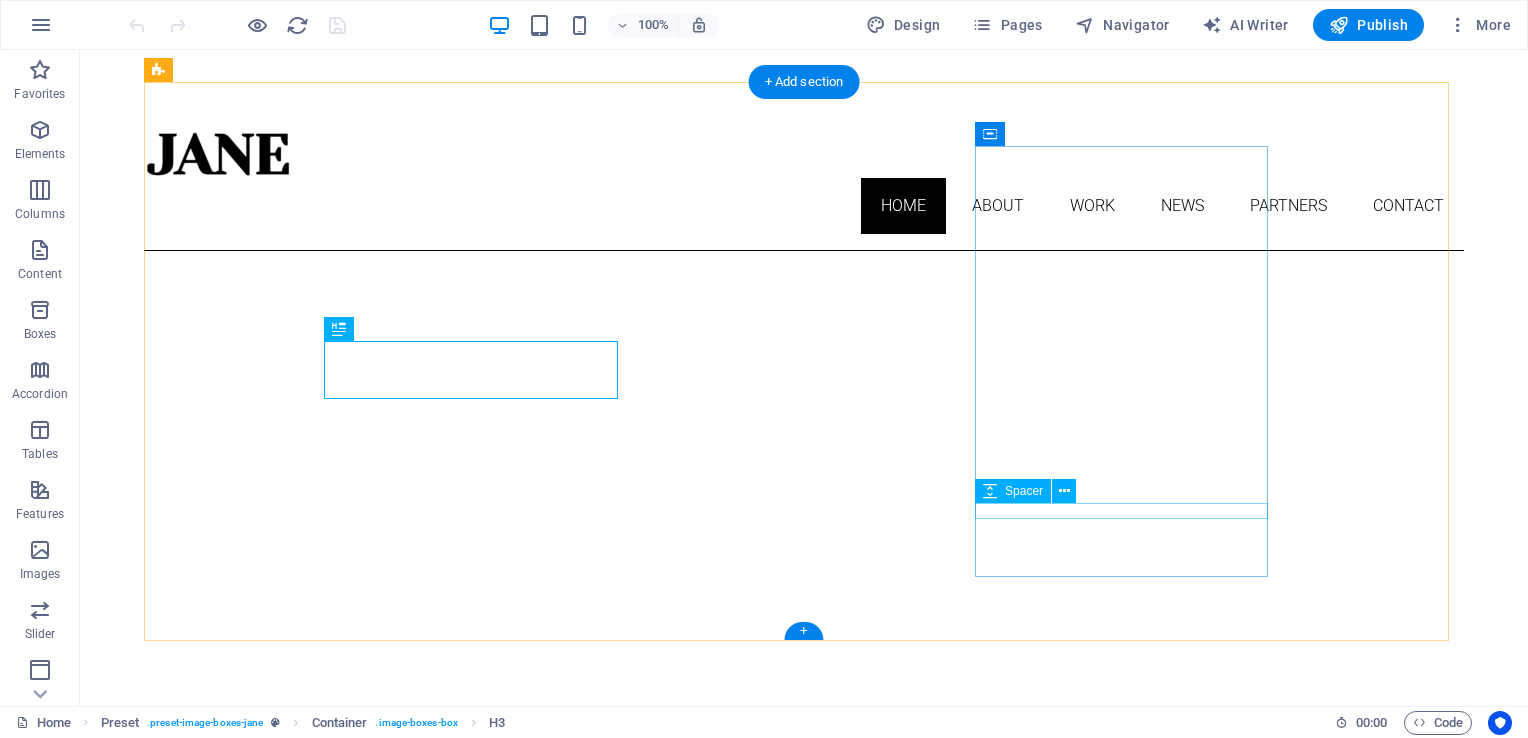 scroll, scrollTop: 712, scrollLeft: 0, axis: vertical 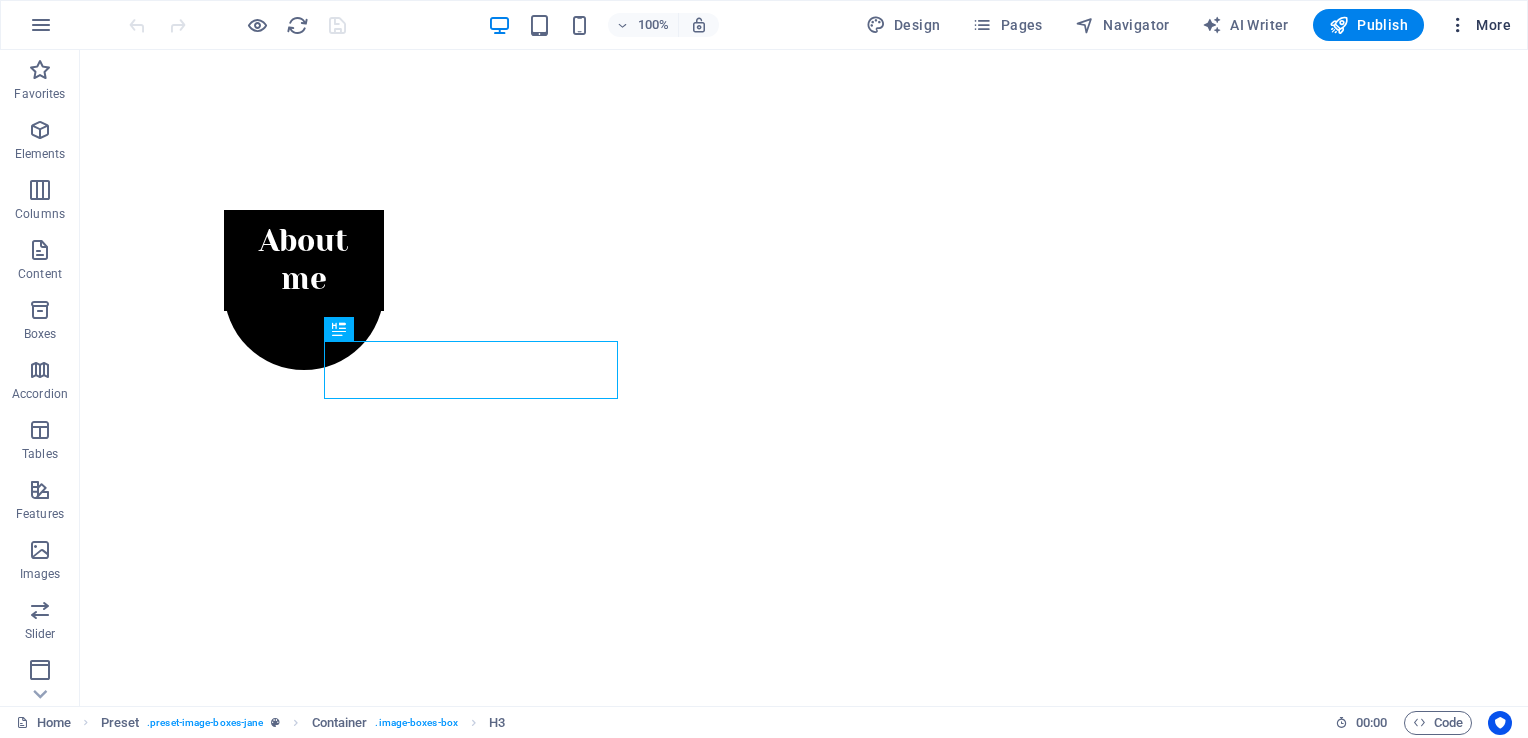 click at bounding box center [1458, 25] 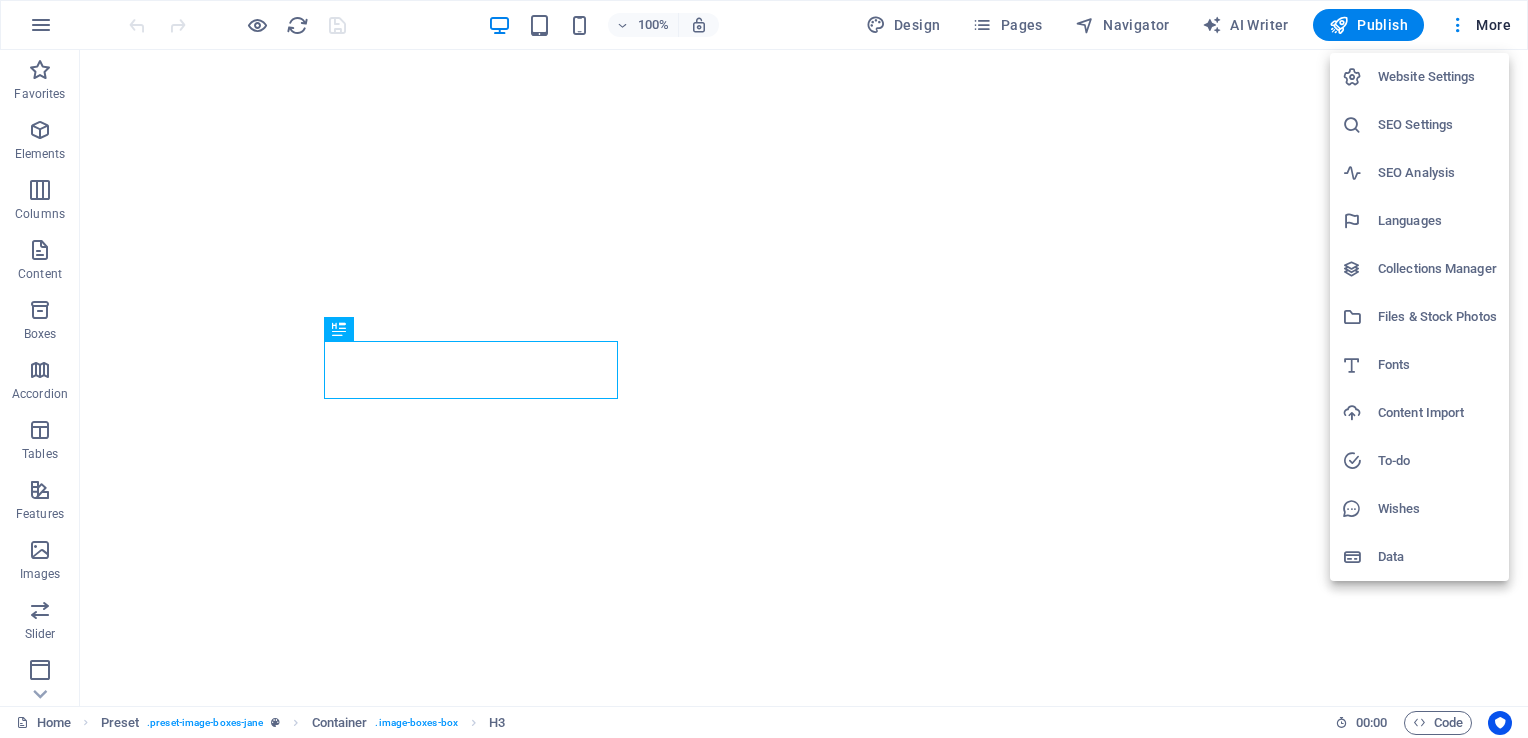 click at bounding box center [764, 369] 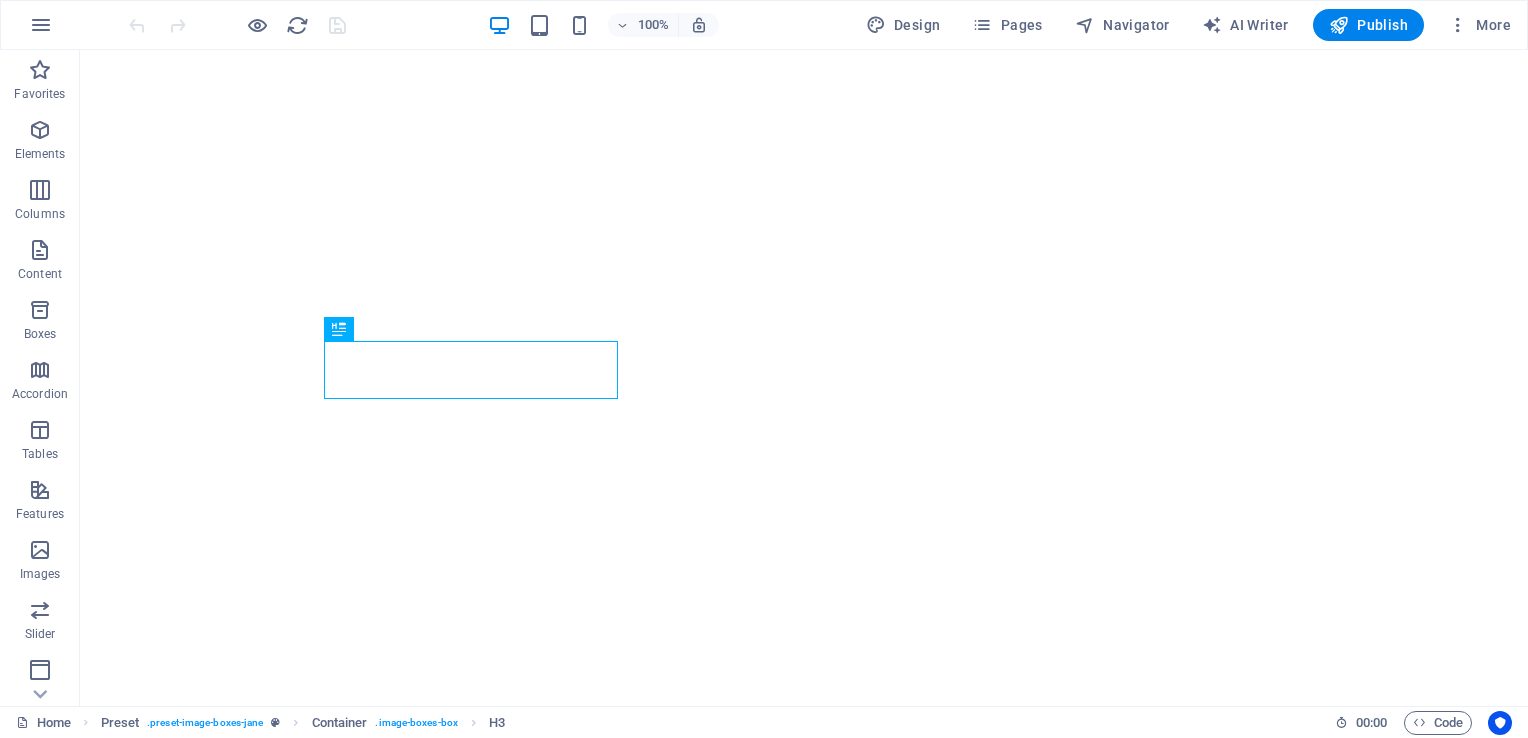 drag, startPoint x: 1537, startPoint y: 73, endPoint x: 1427, endPoint y: 278, distance: 232.6478 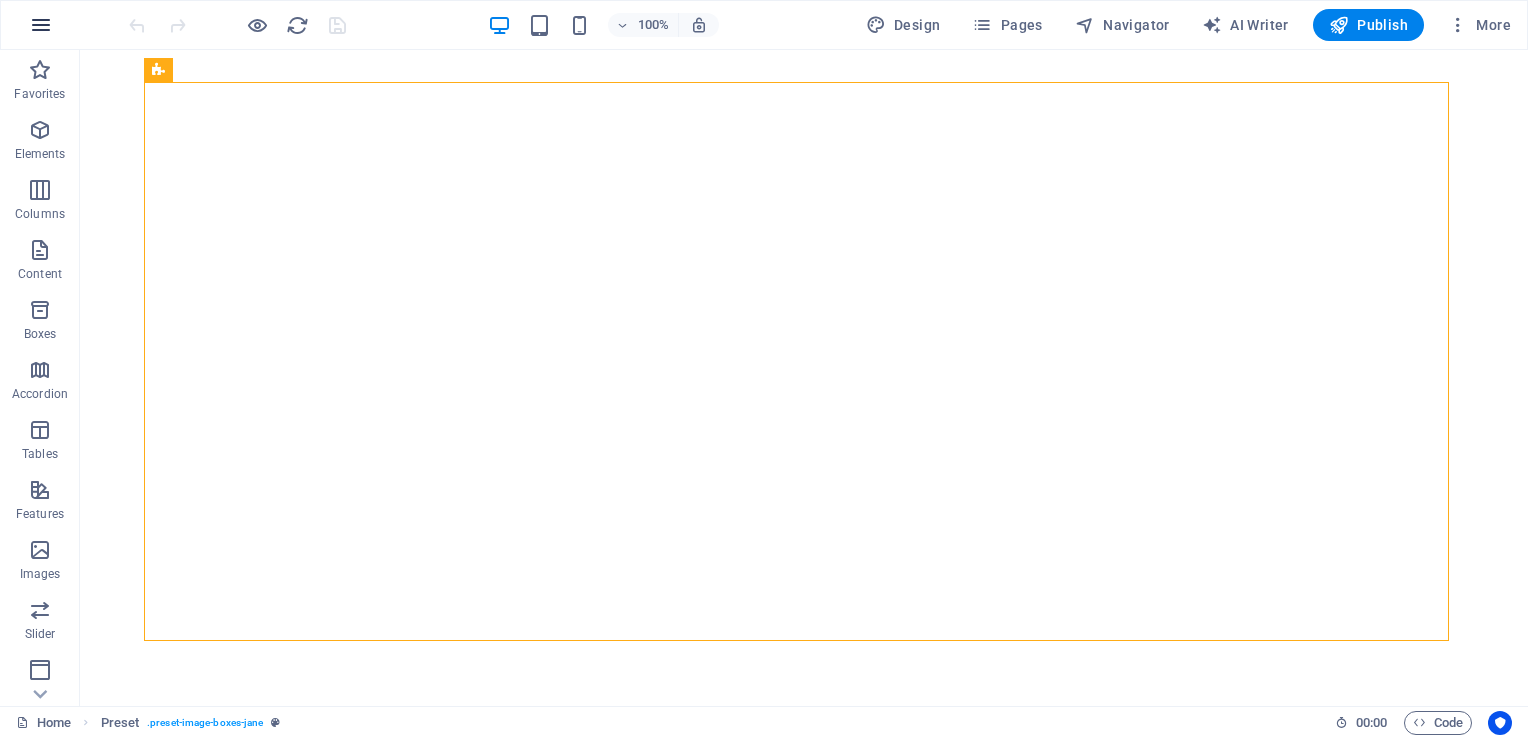 click at bounding box center (41, 25) 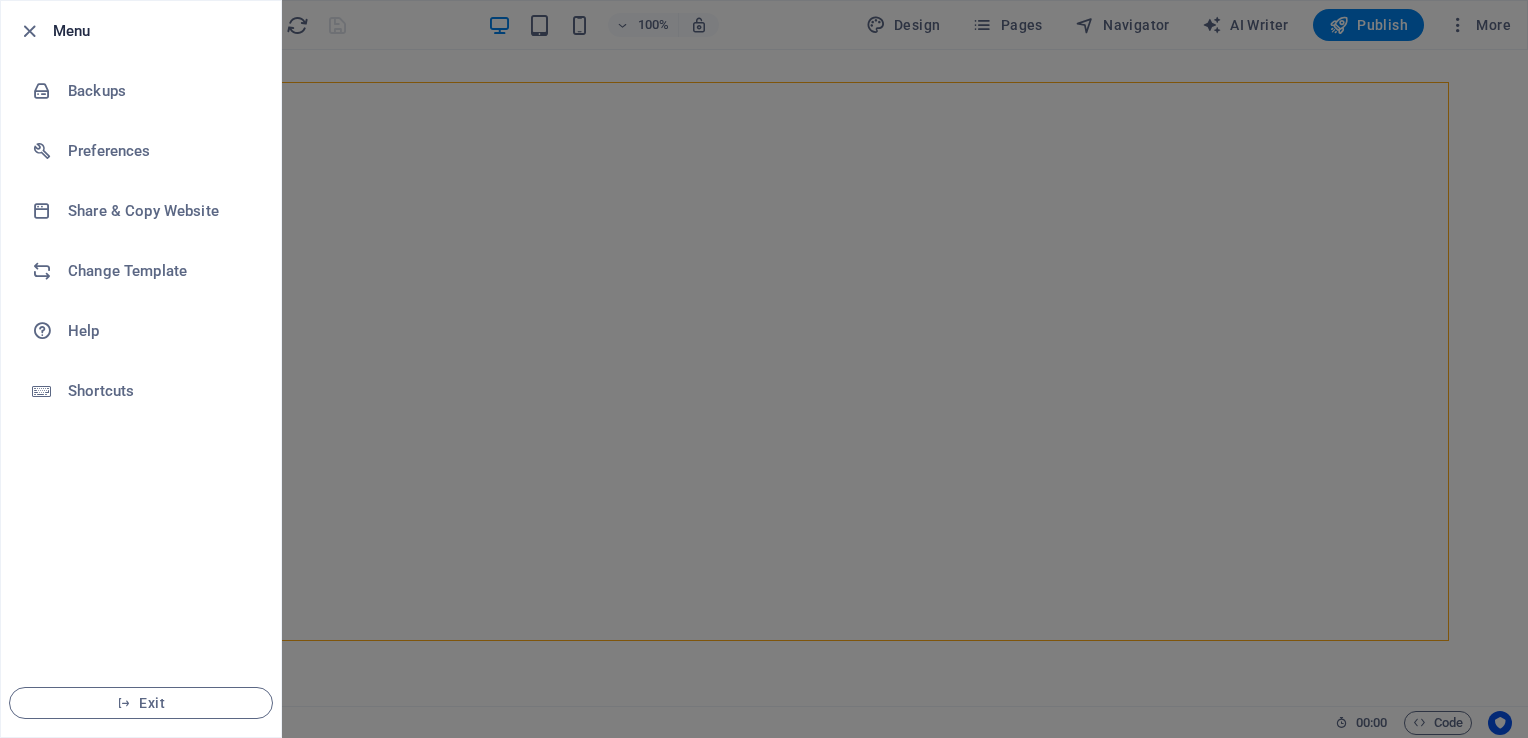 click at bounding box center [764, 369] 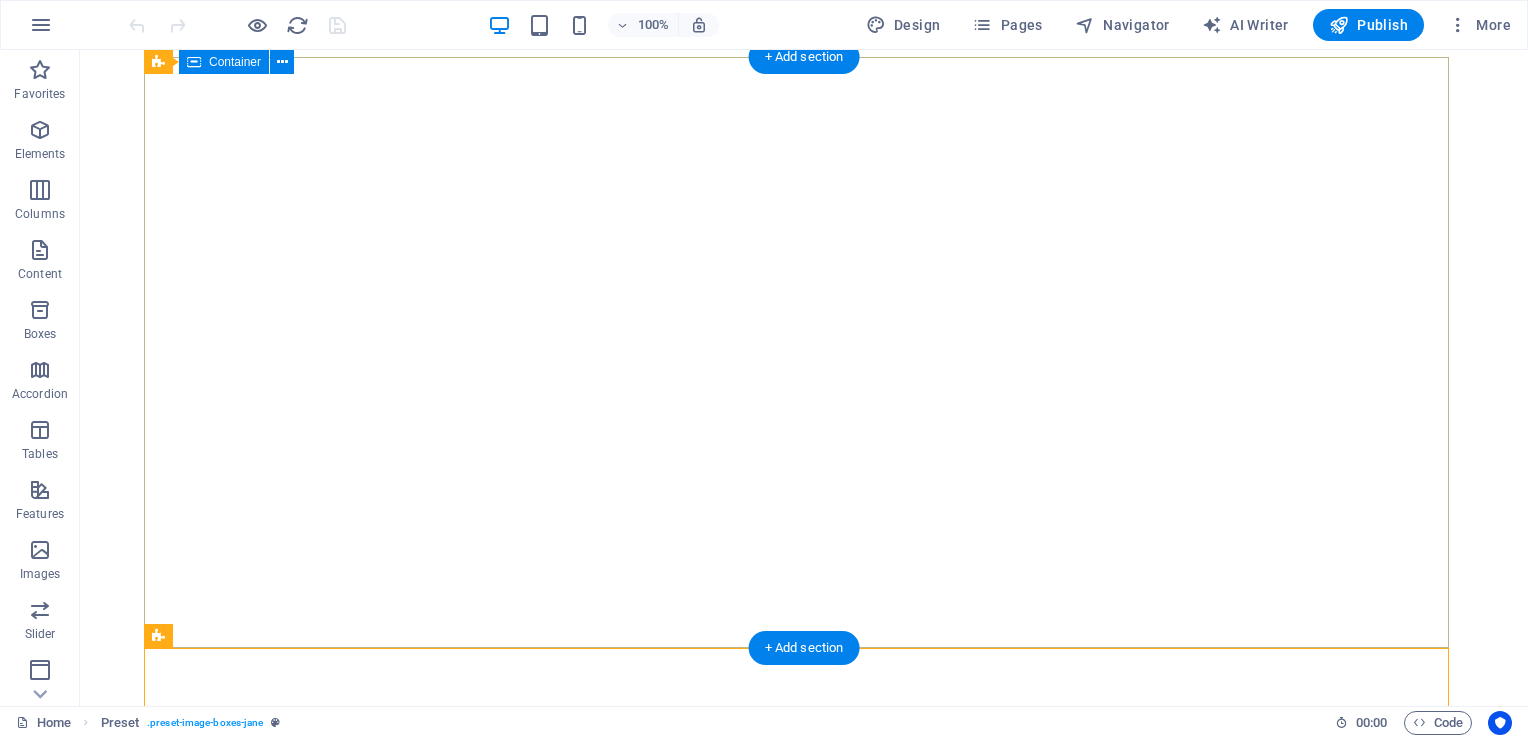 scroll, scrollTop: 145, scrollLeft: 0, axis: vertical 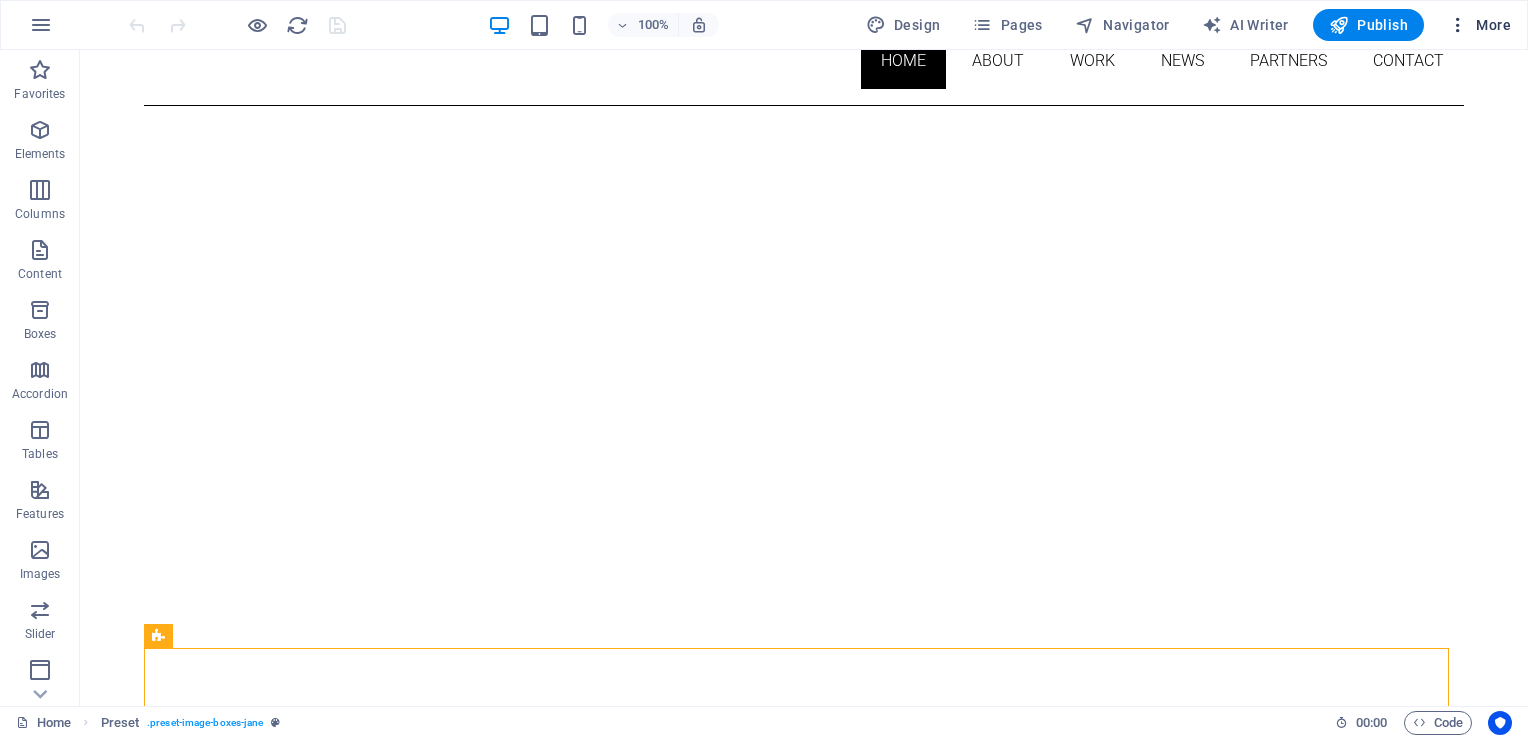 click on "More" at bounding box center (1479, 25) 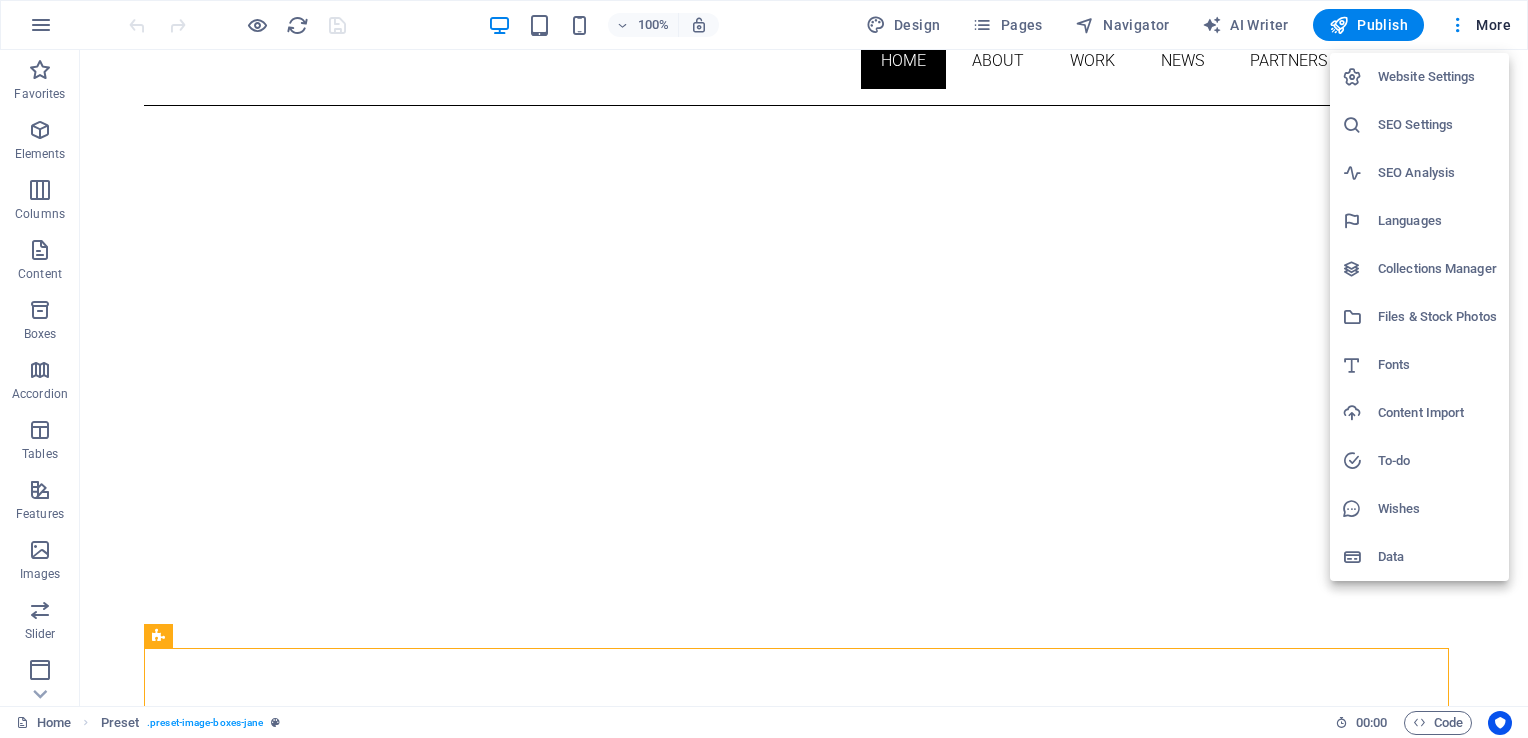 drag, startPoint x: 1514, startPoint y: 147, endPoint x: 1516, endPoint y: 122, distance: 25.079872 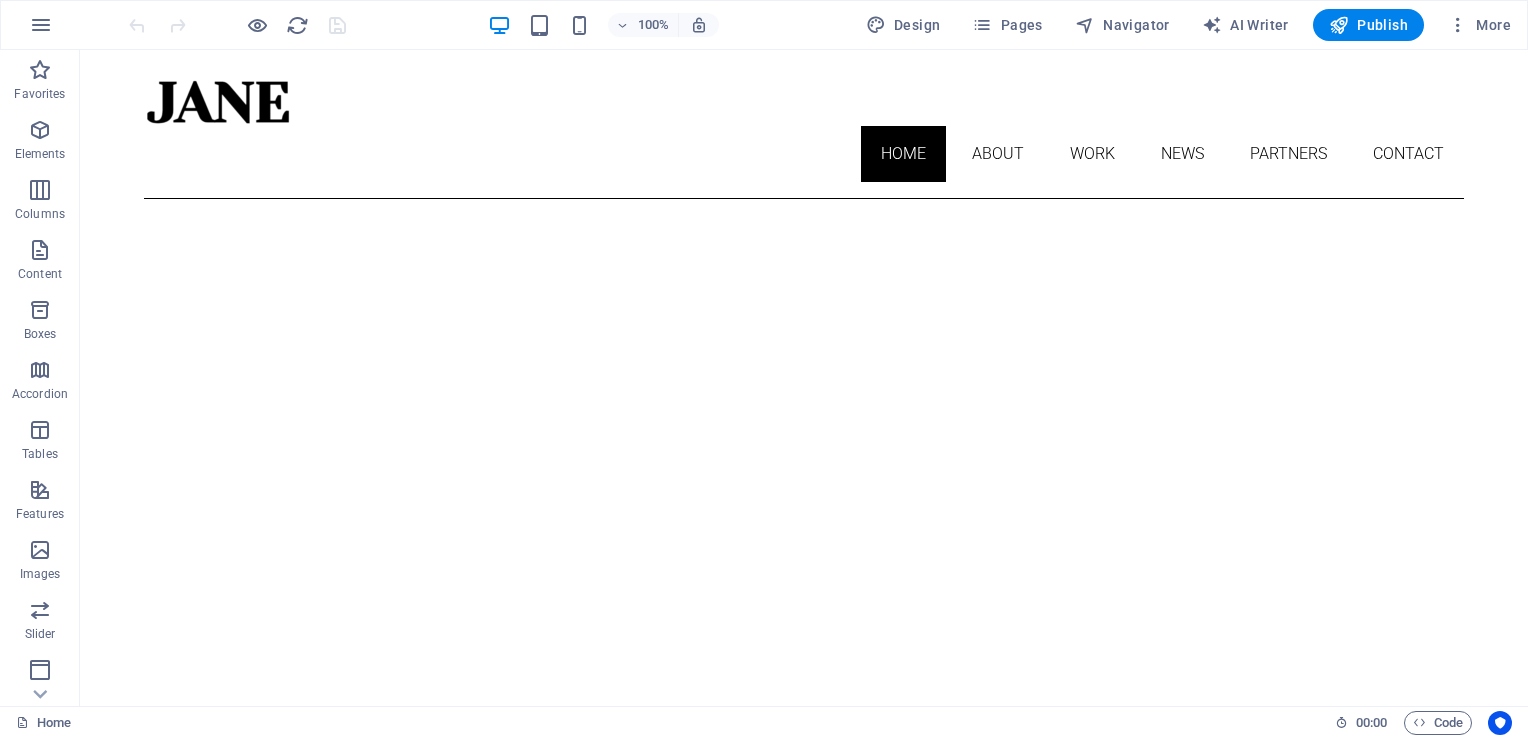 scroll, scrollTop: 0, scrollLeft: 0, axis: both 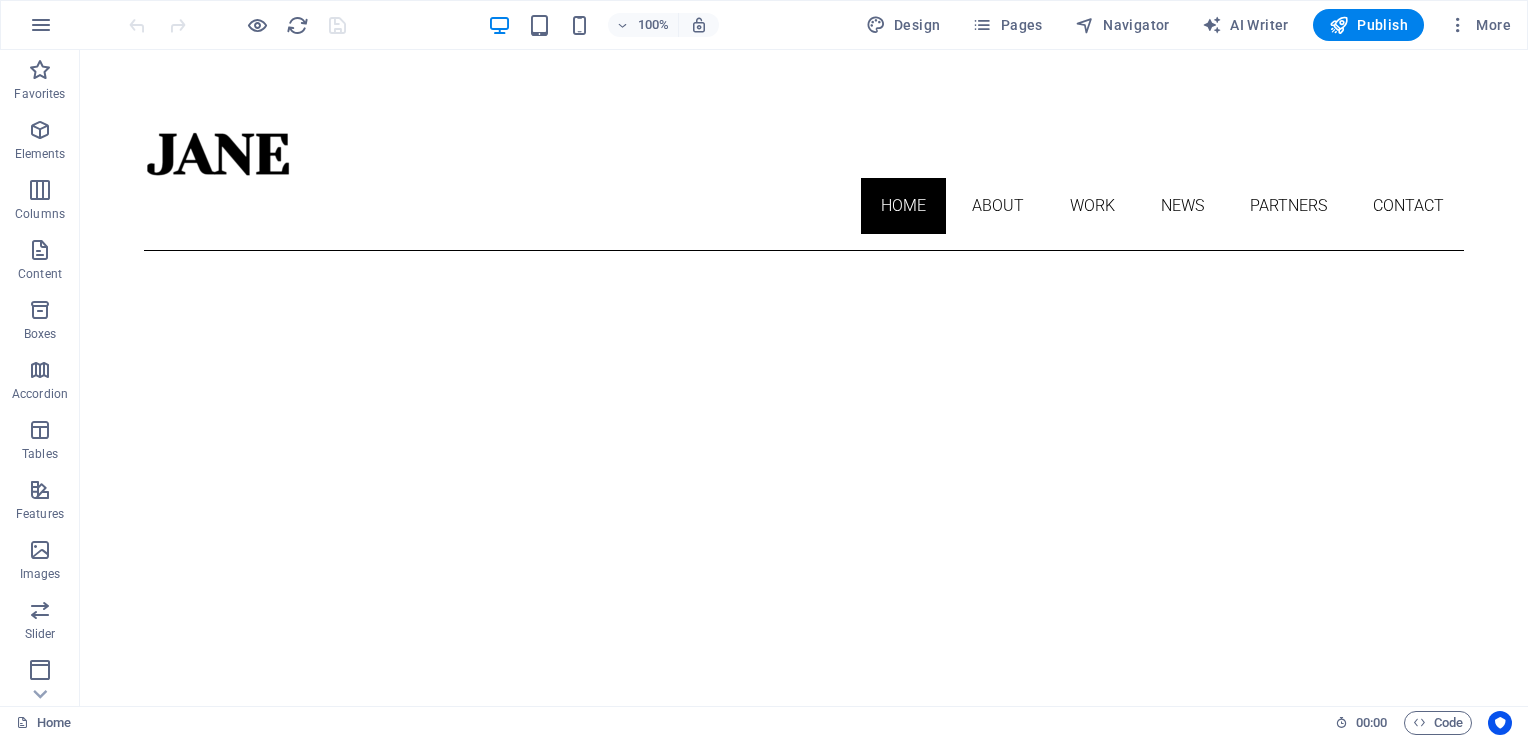 drag, startPoint x: 1517, startPoint y: 150, endPoint x: 1607, endPoint y: 87, distance: 109.859 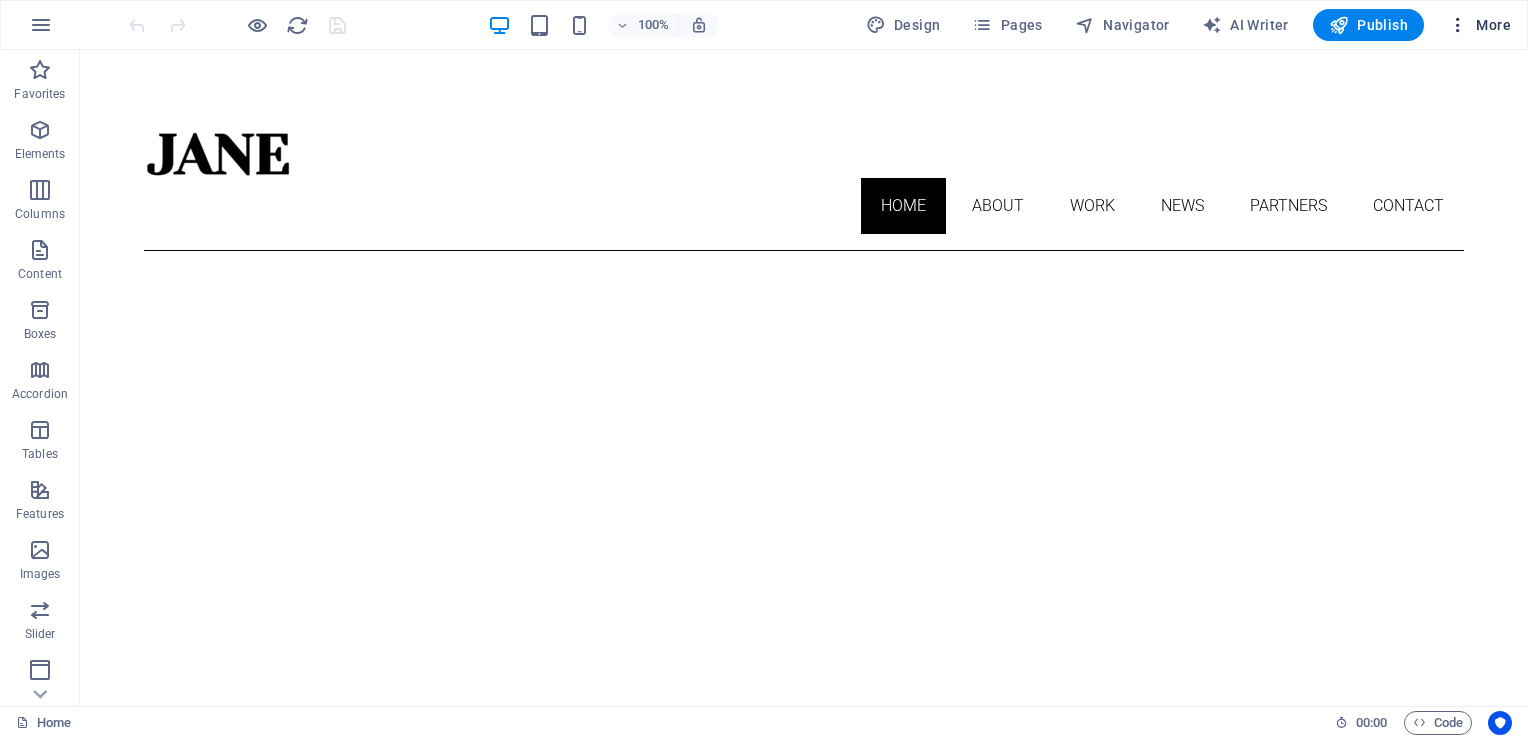 click on "More" at bounding box center (1479, 25) 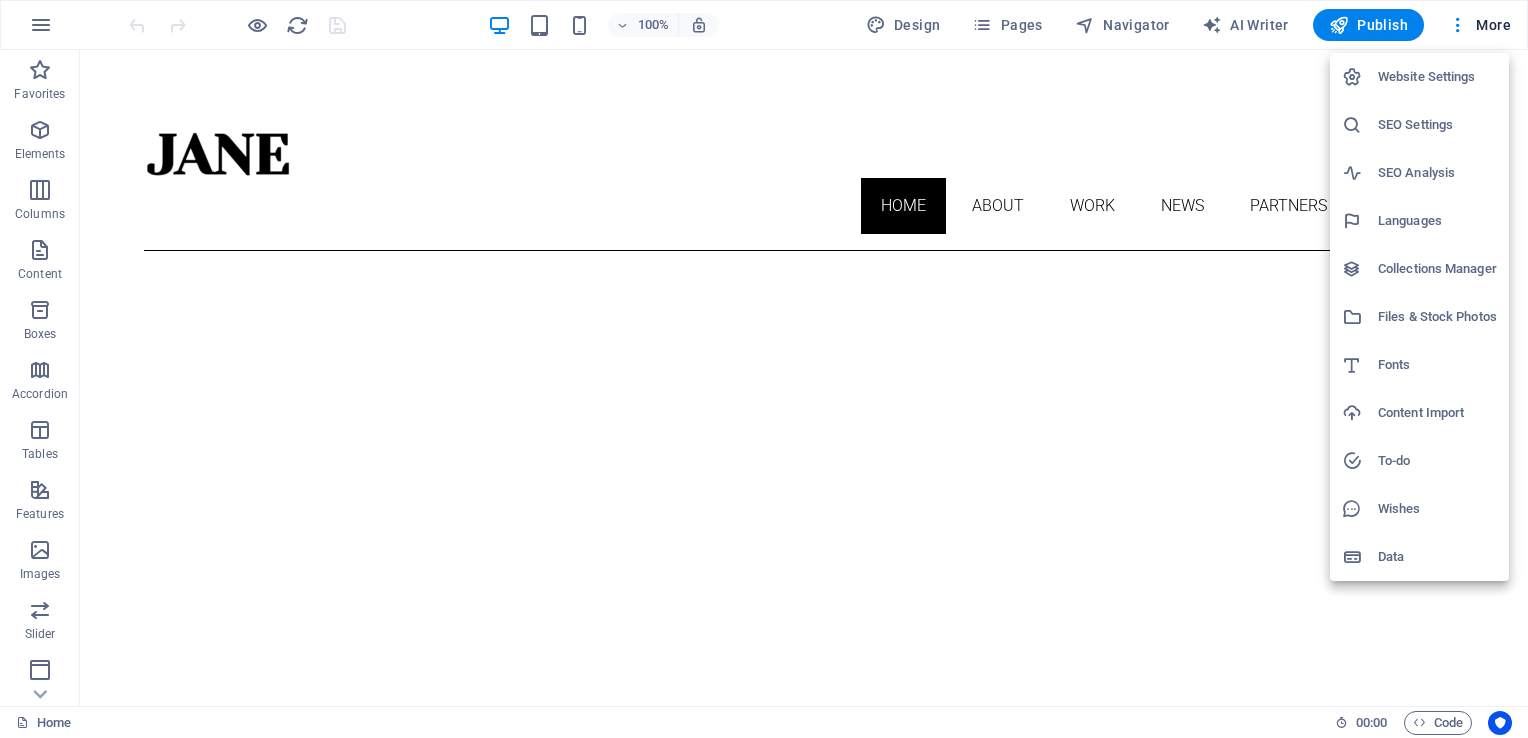 click at bounding box center [764, 369] 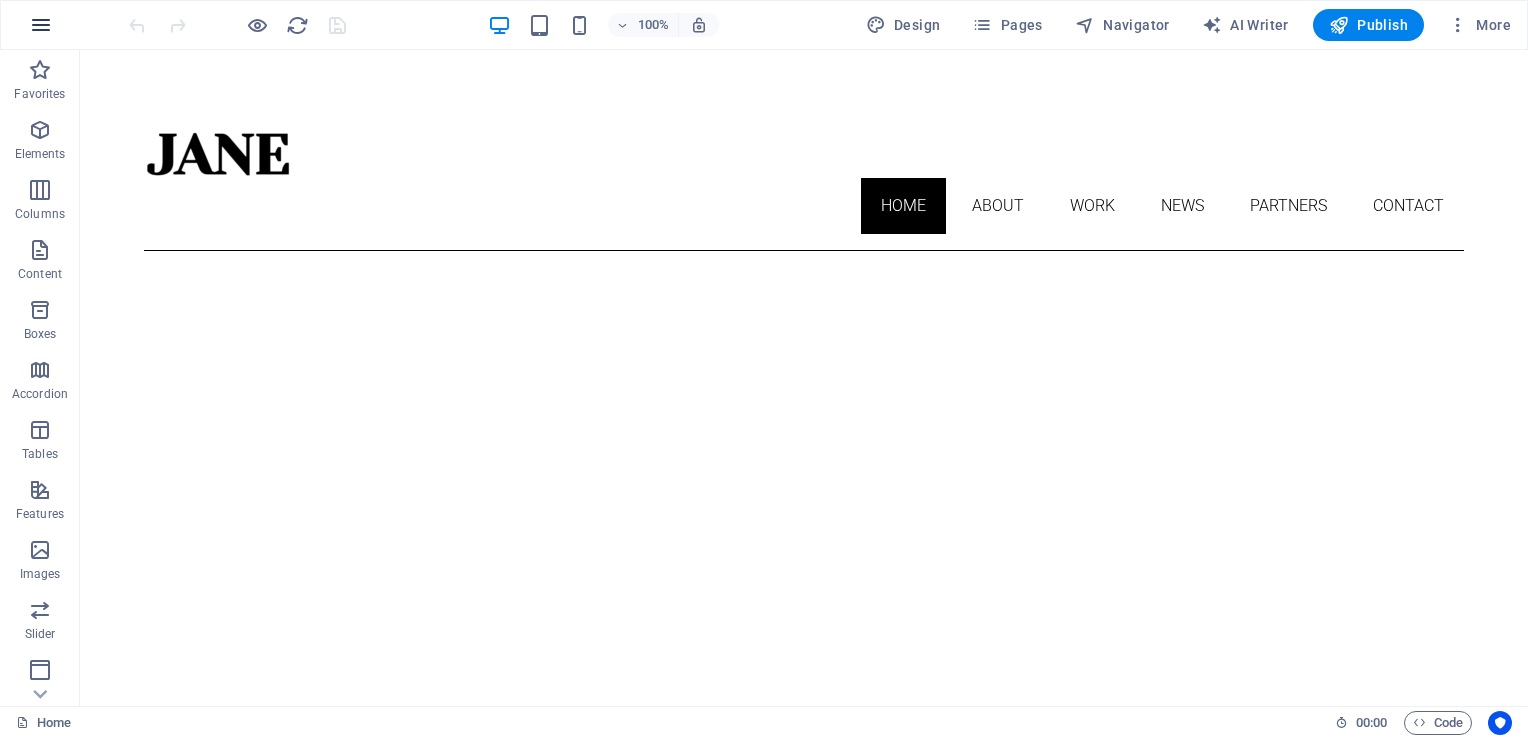 click at bounding box center (41, 25) 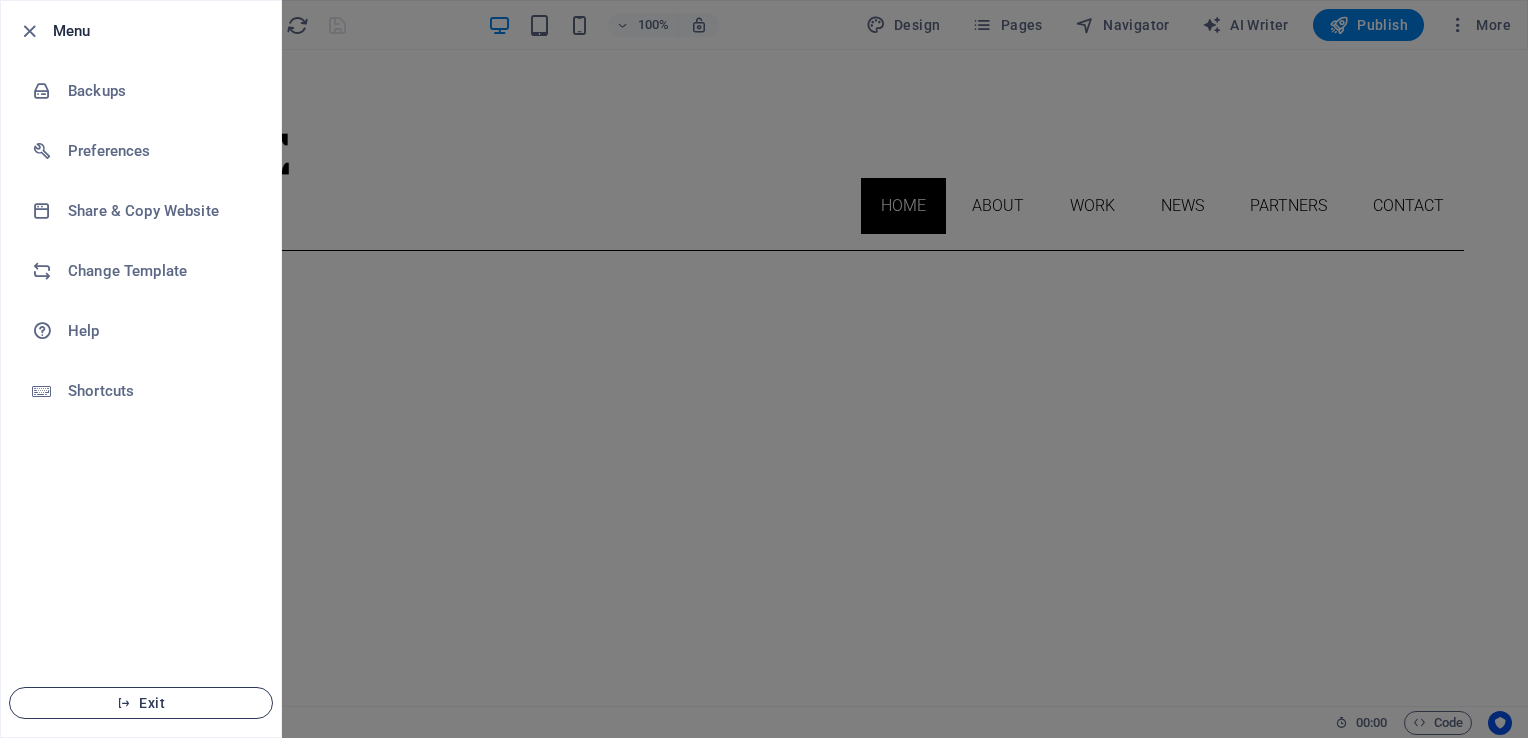 click on "Exit" at bounding box center [141, 703] 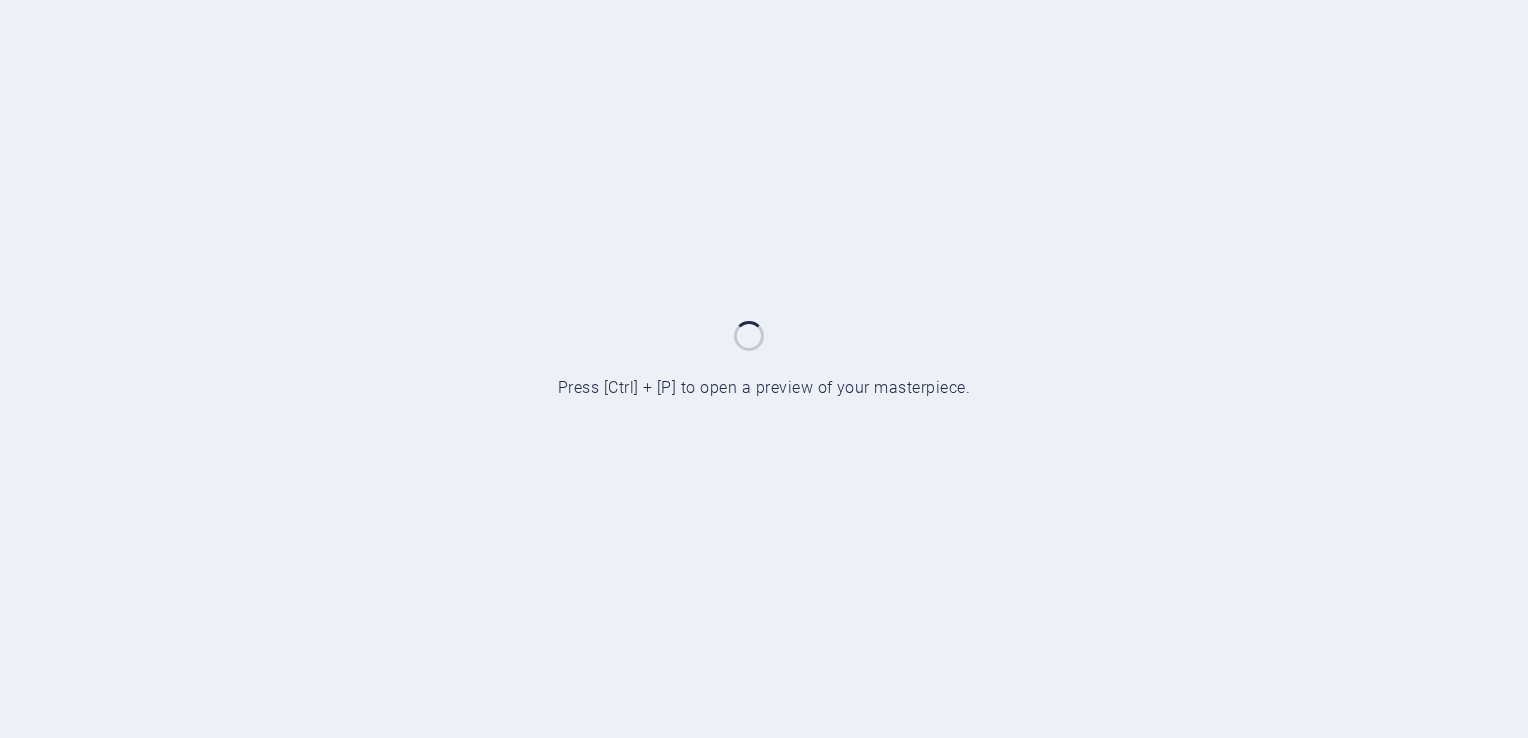 scroll, scrollTop: 0, scrollLeft: 0, axis: both 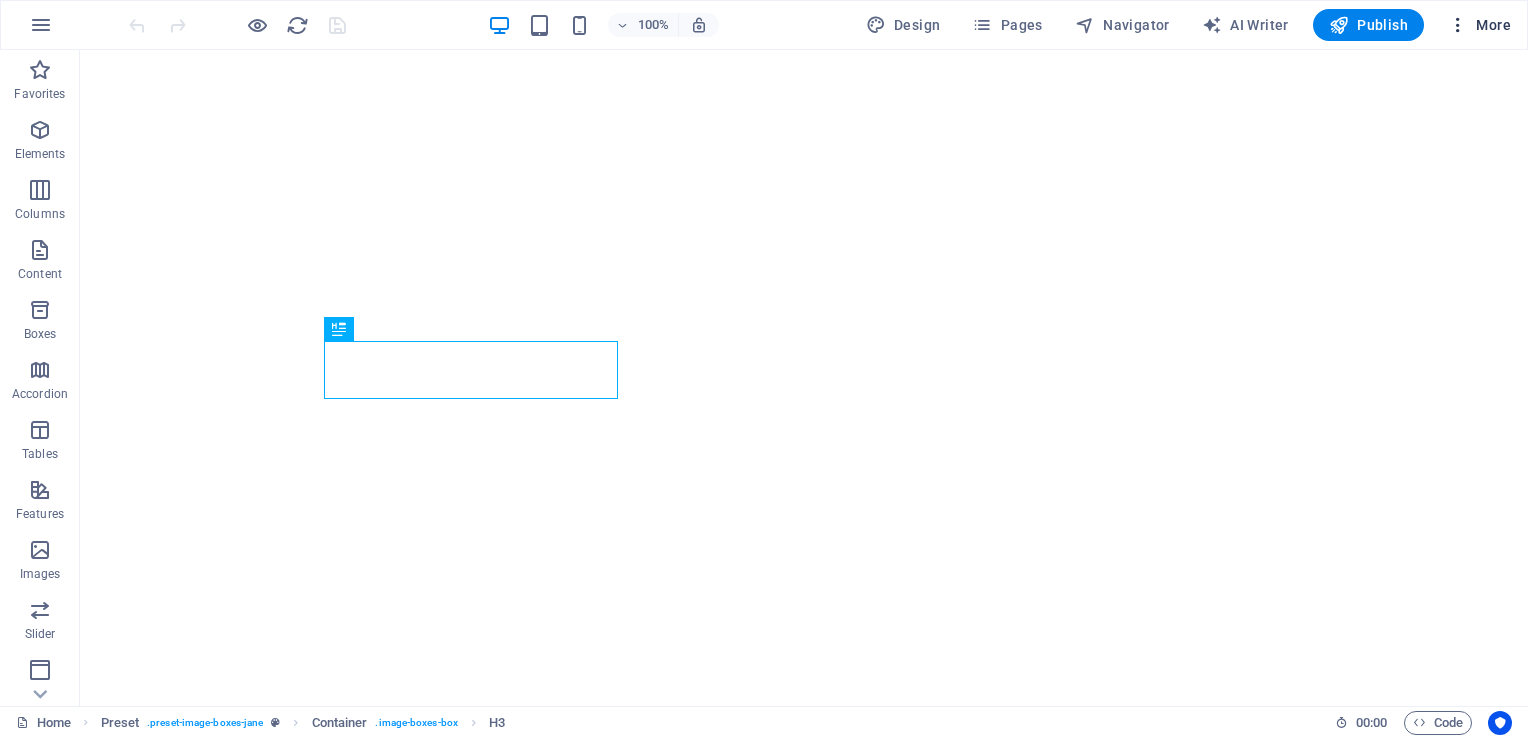 click at bounding box center (1458, 25) 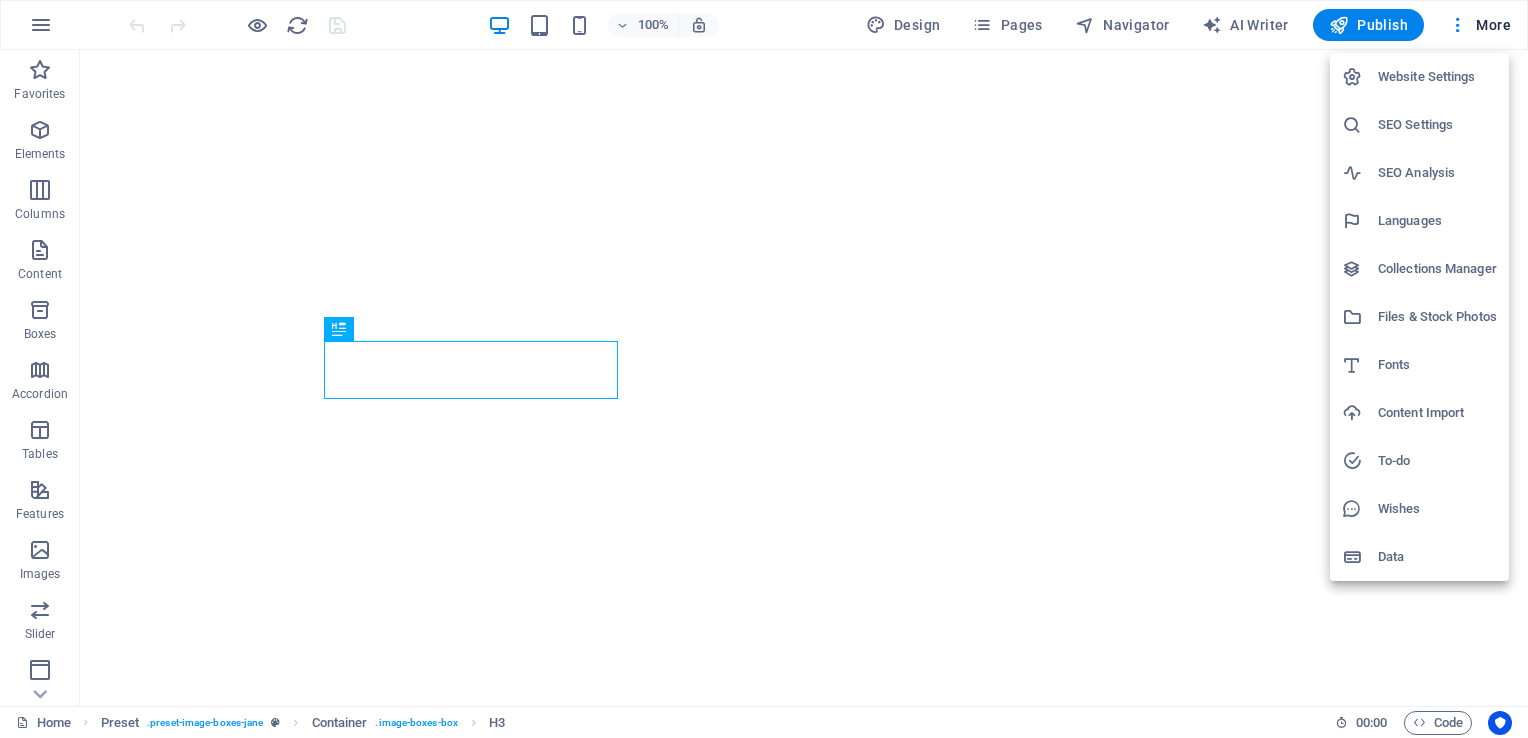 click on "Data" at bounding box center (1437, 557) 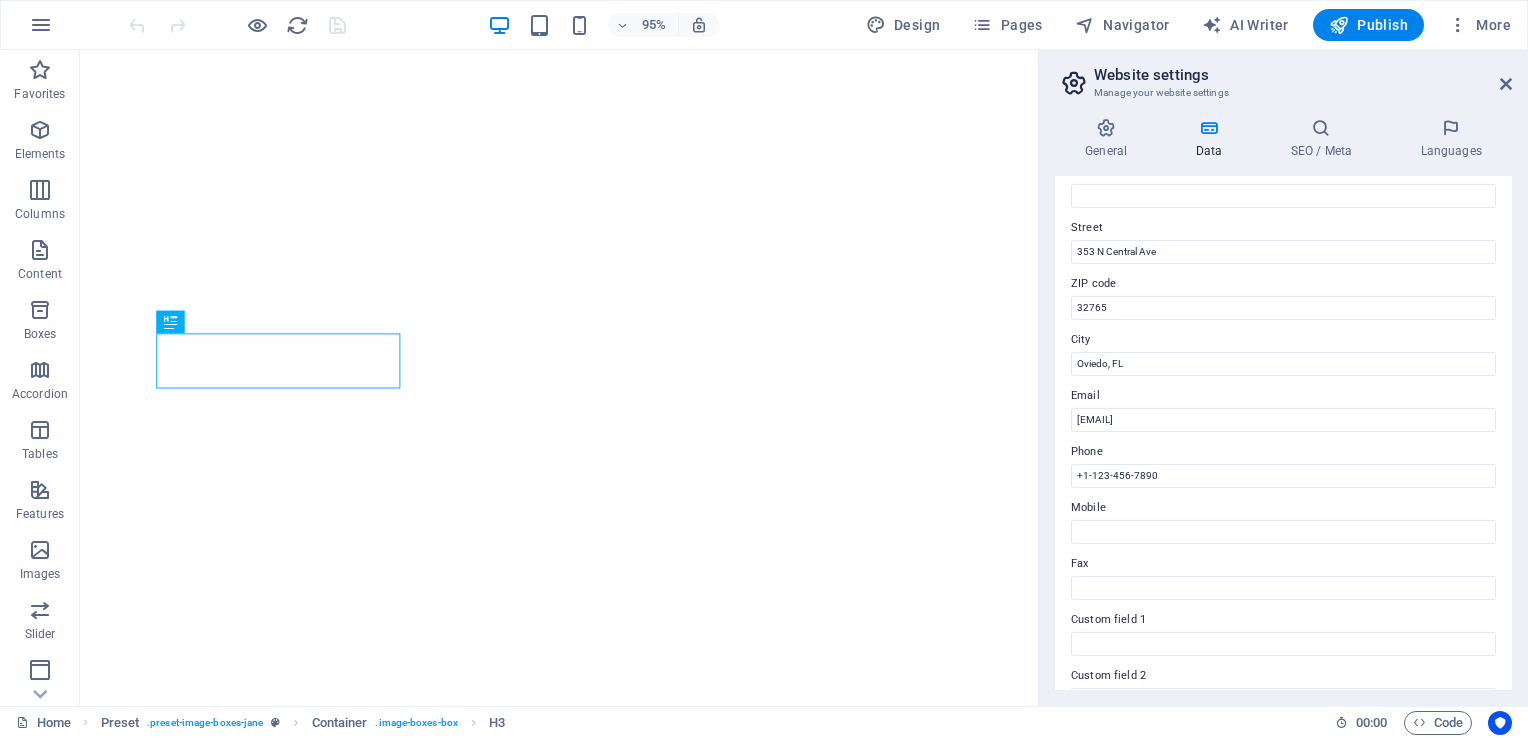 scroll, scrollTop: 0, scrollLeft: 0, axis: both 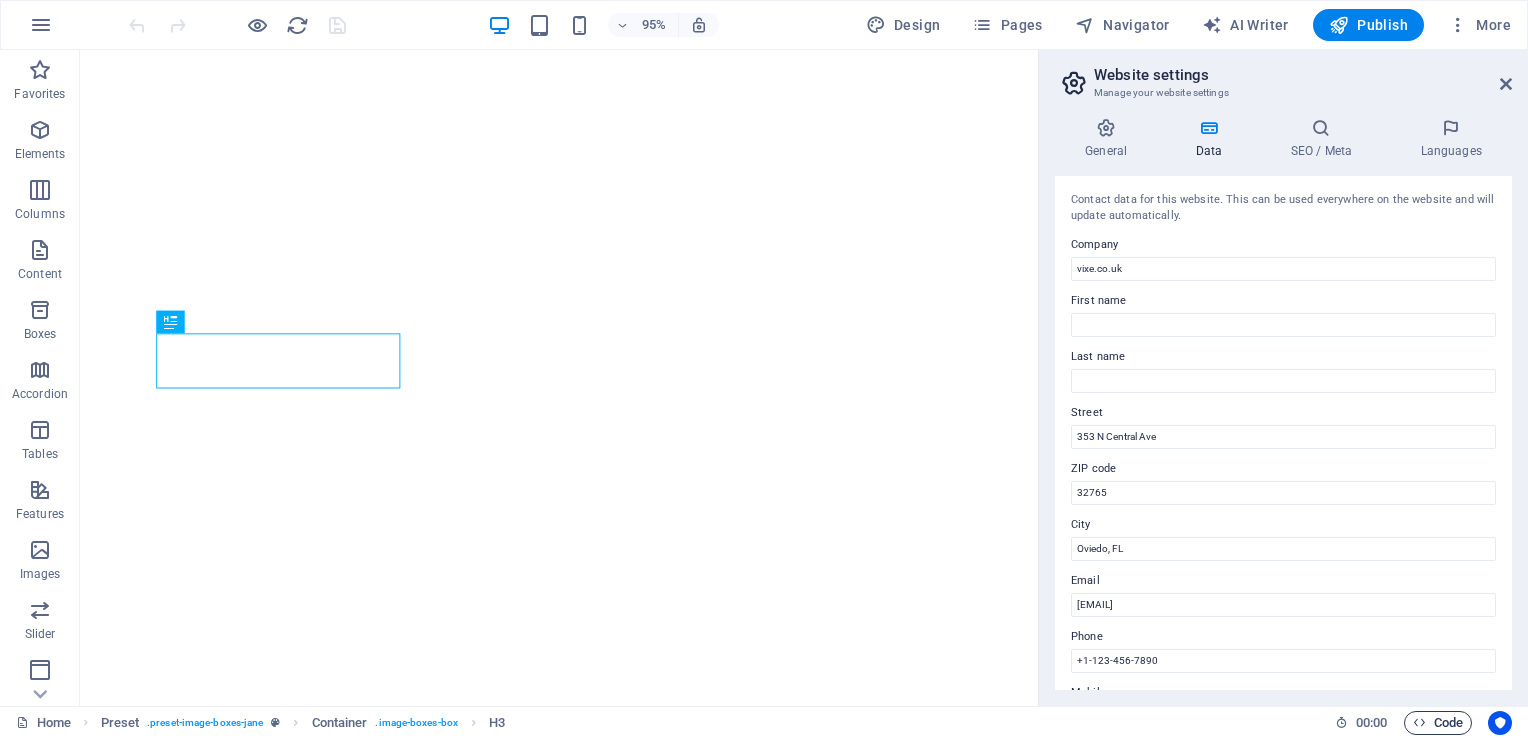 click at bounding box center [1419, 722] 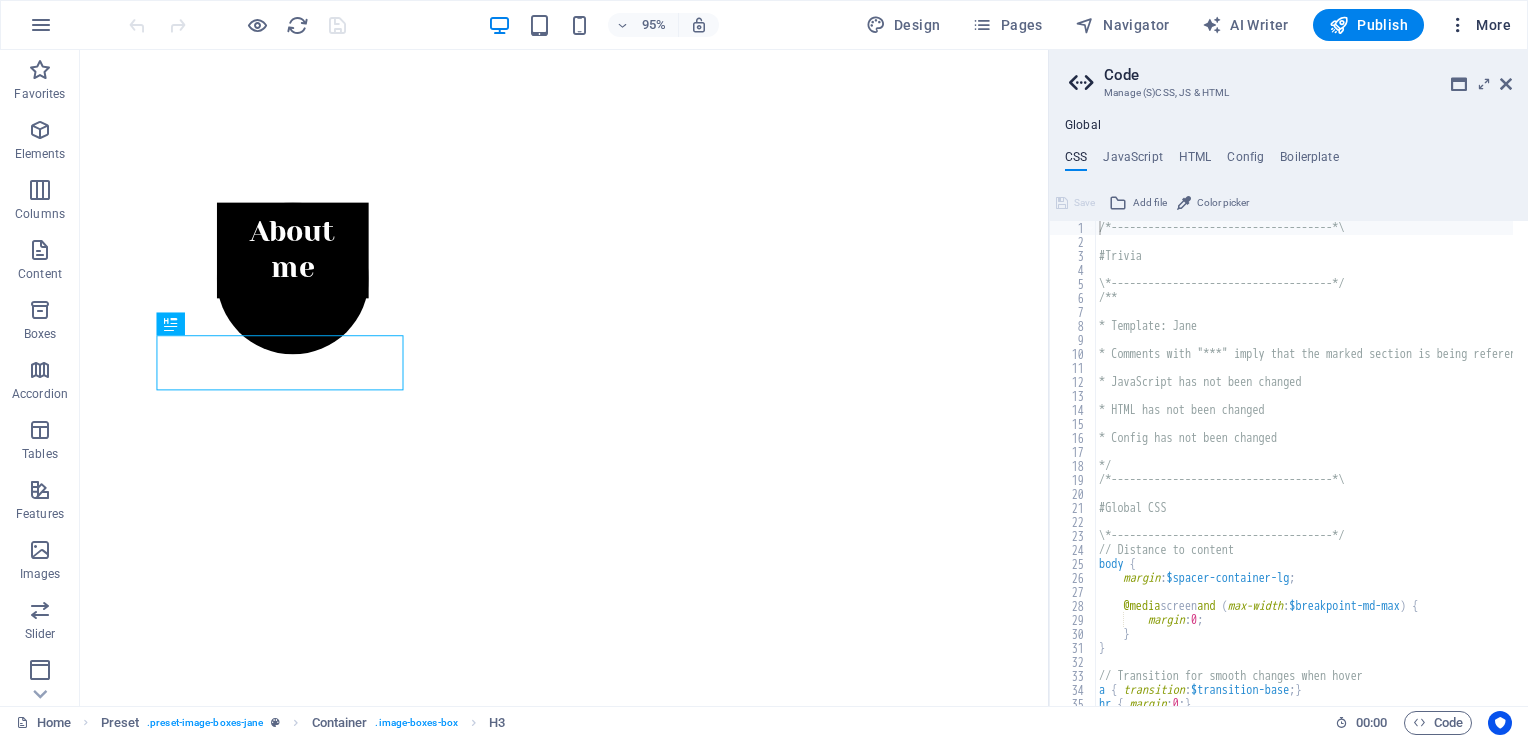 click on "More" at bounding box center (1479, 25) 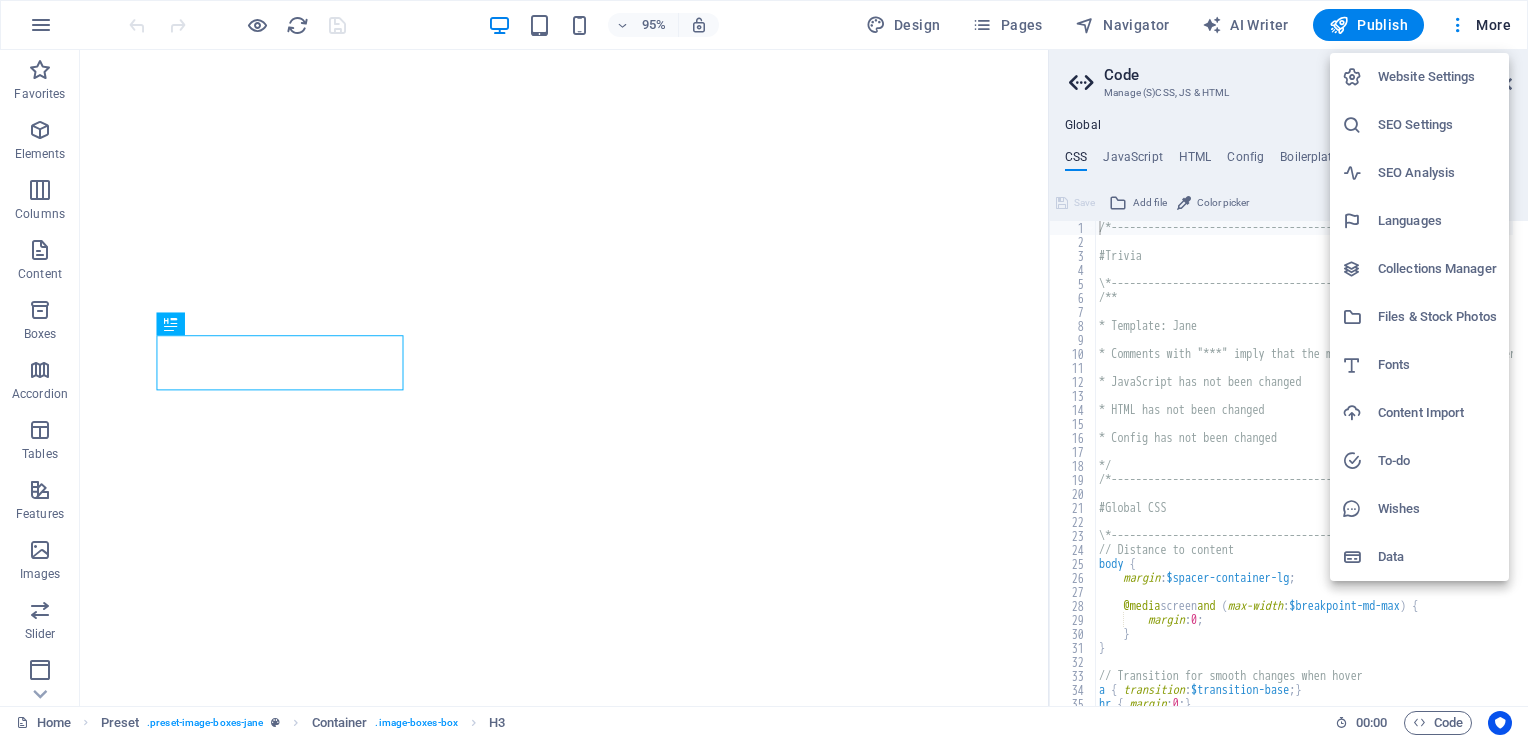 click on "Website Settings" at bounding box center (1437, 77) 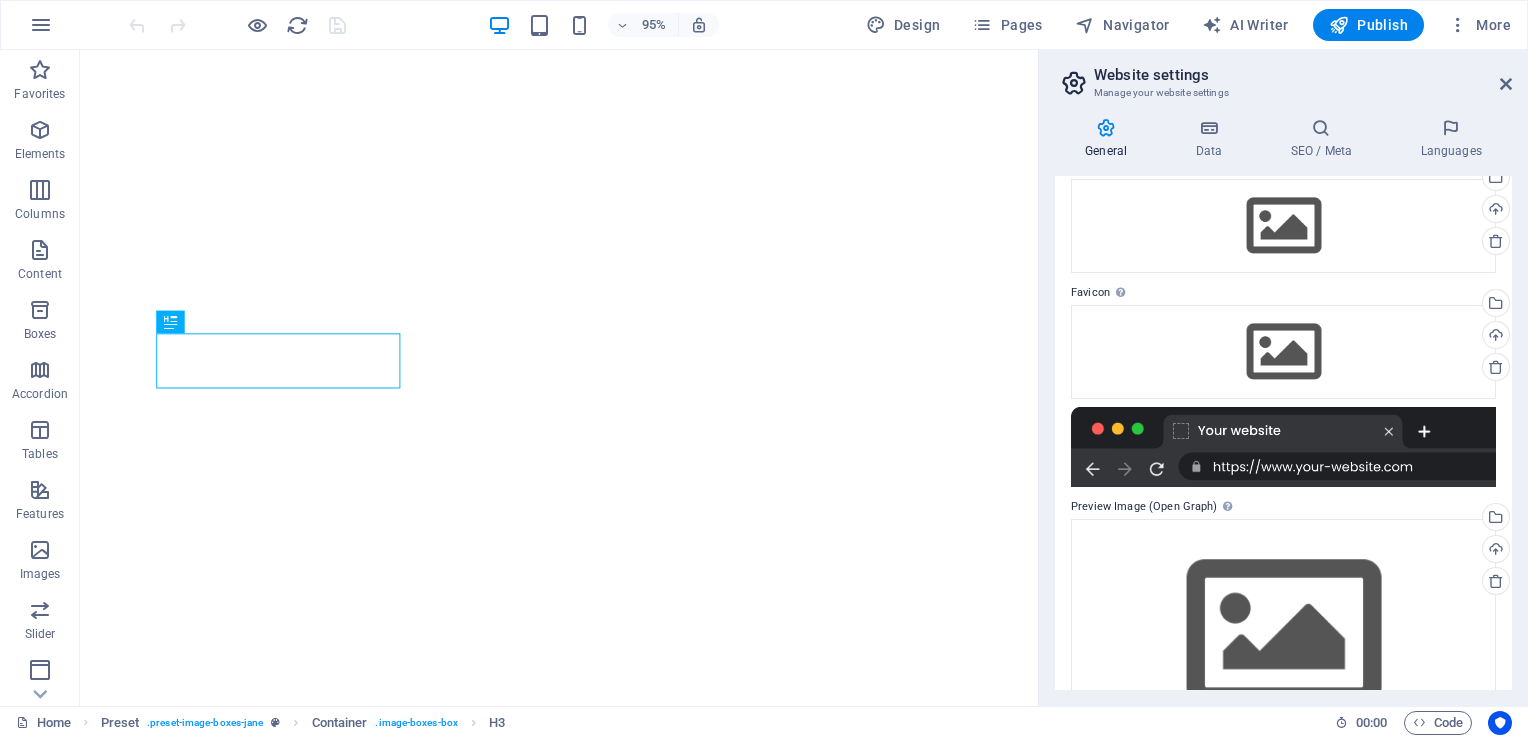 scroll, scrollTop: 167, scrollLeft: 0, axis: vertical 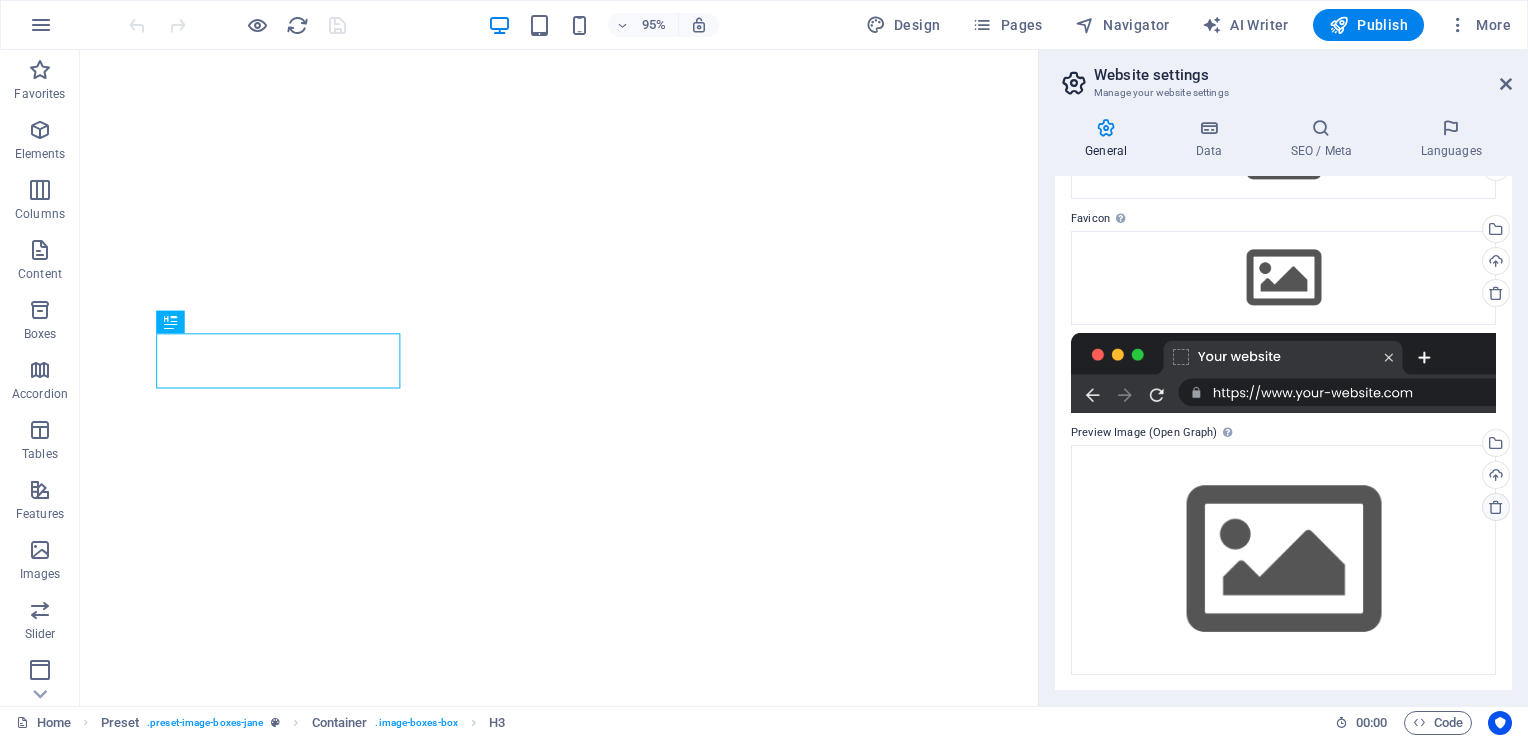 click at bounding box center [1496, 507] 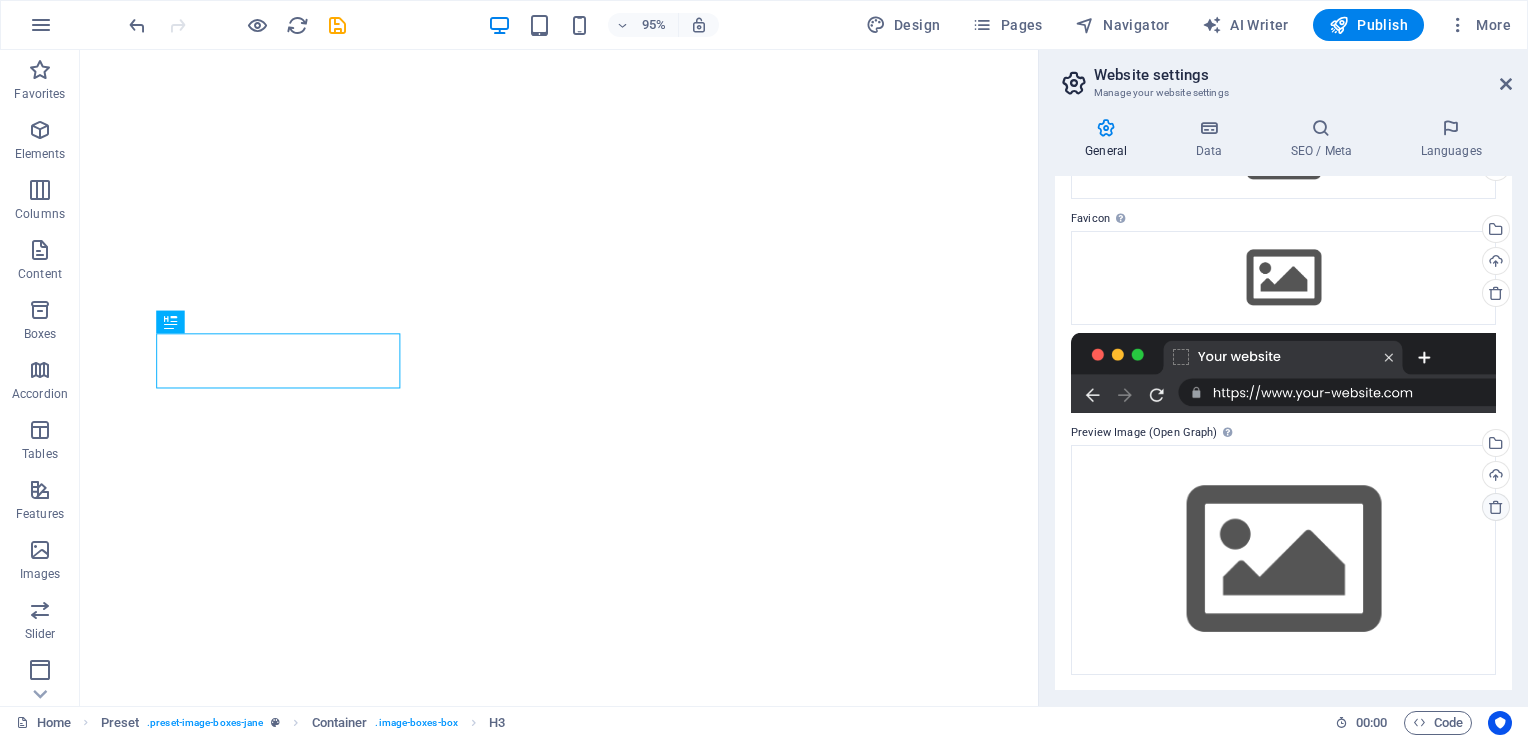 click at bounding box center [1496, 507] 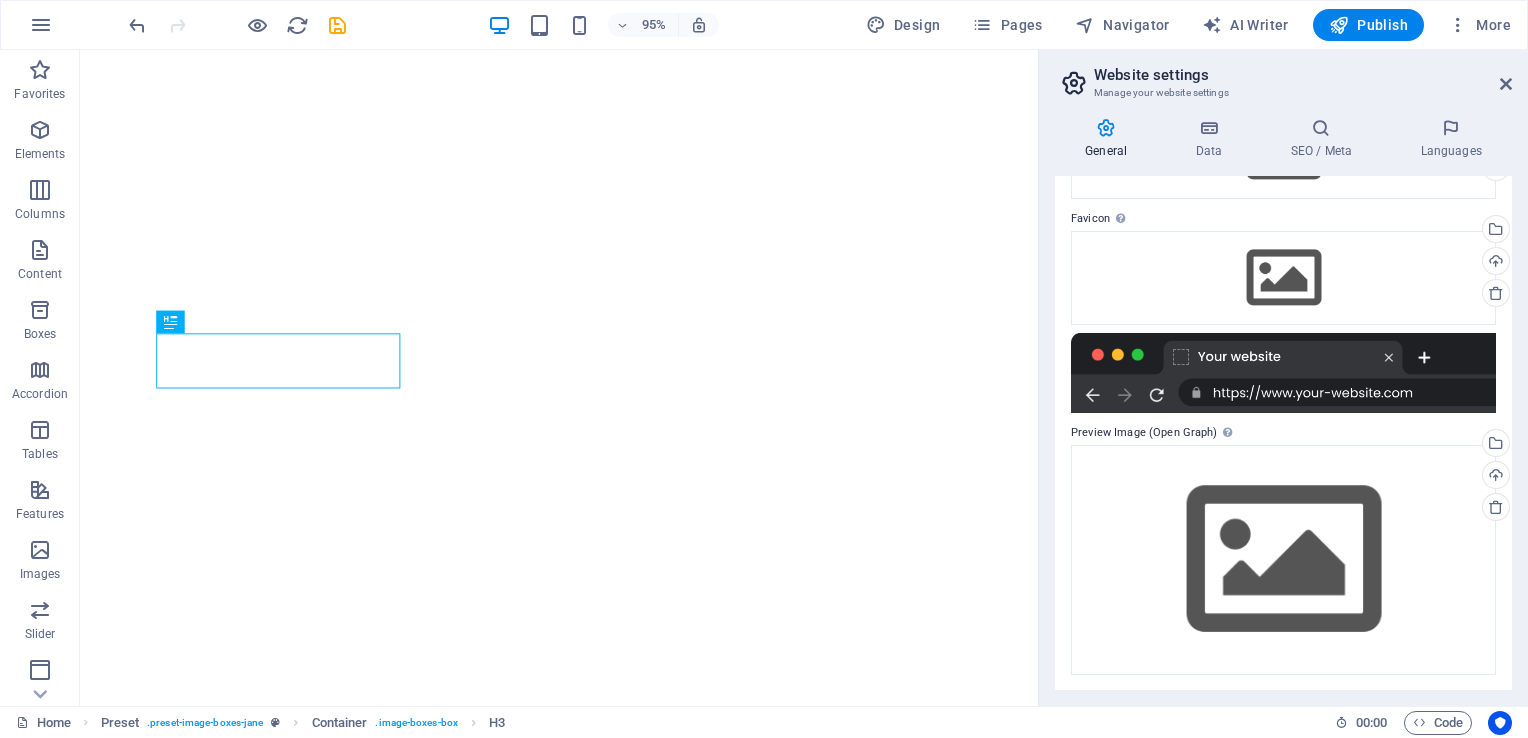 click at bounding box center [1283, 373] 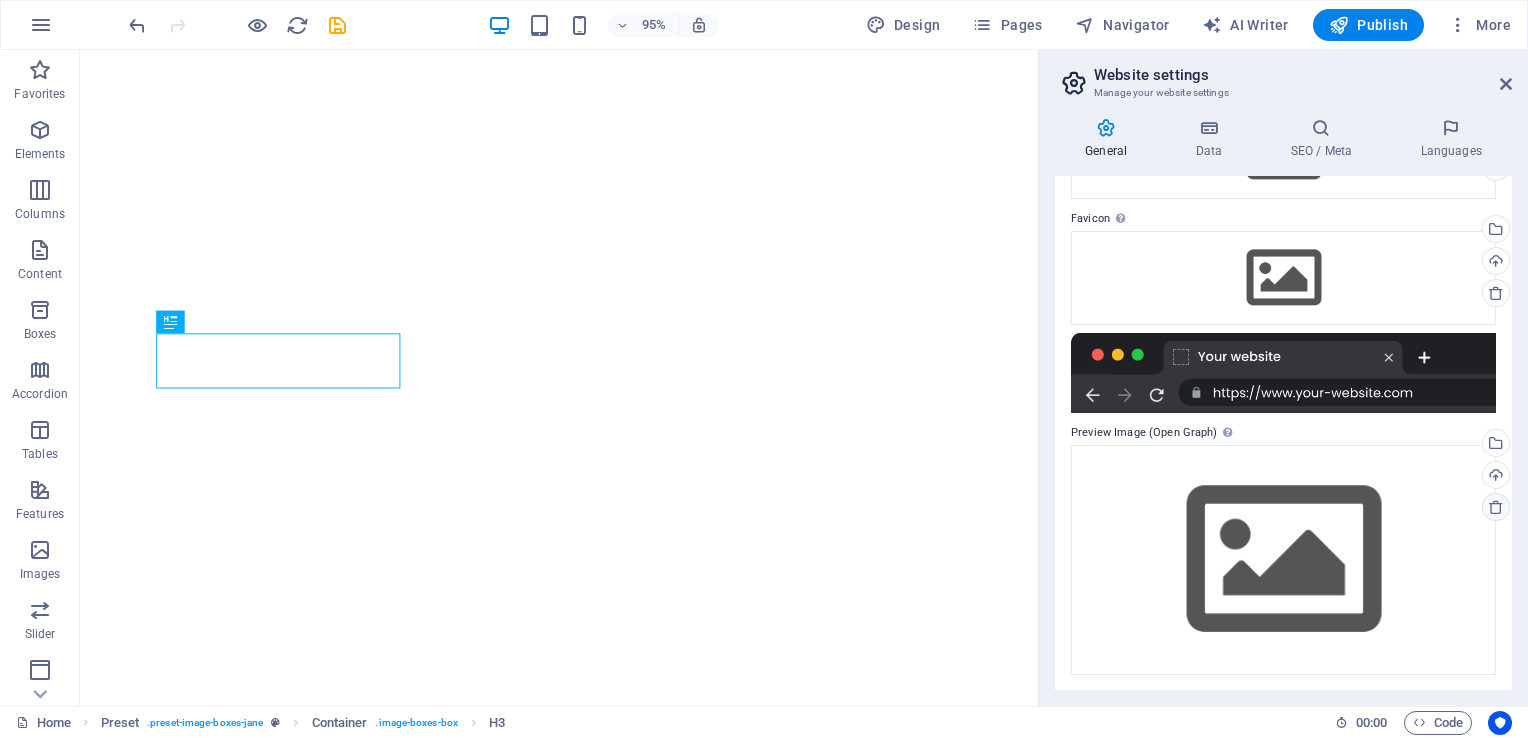 click at bounding box center (1496, 507) 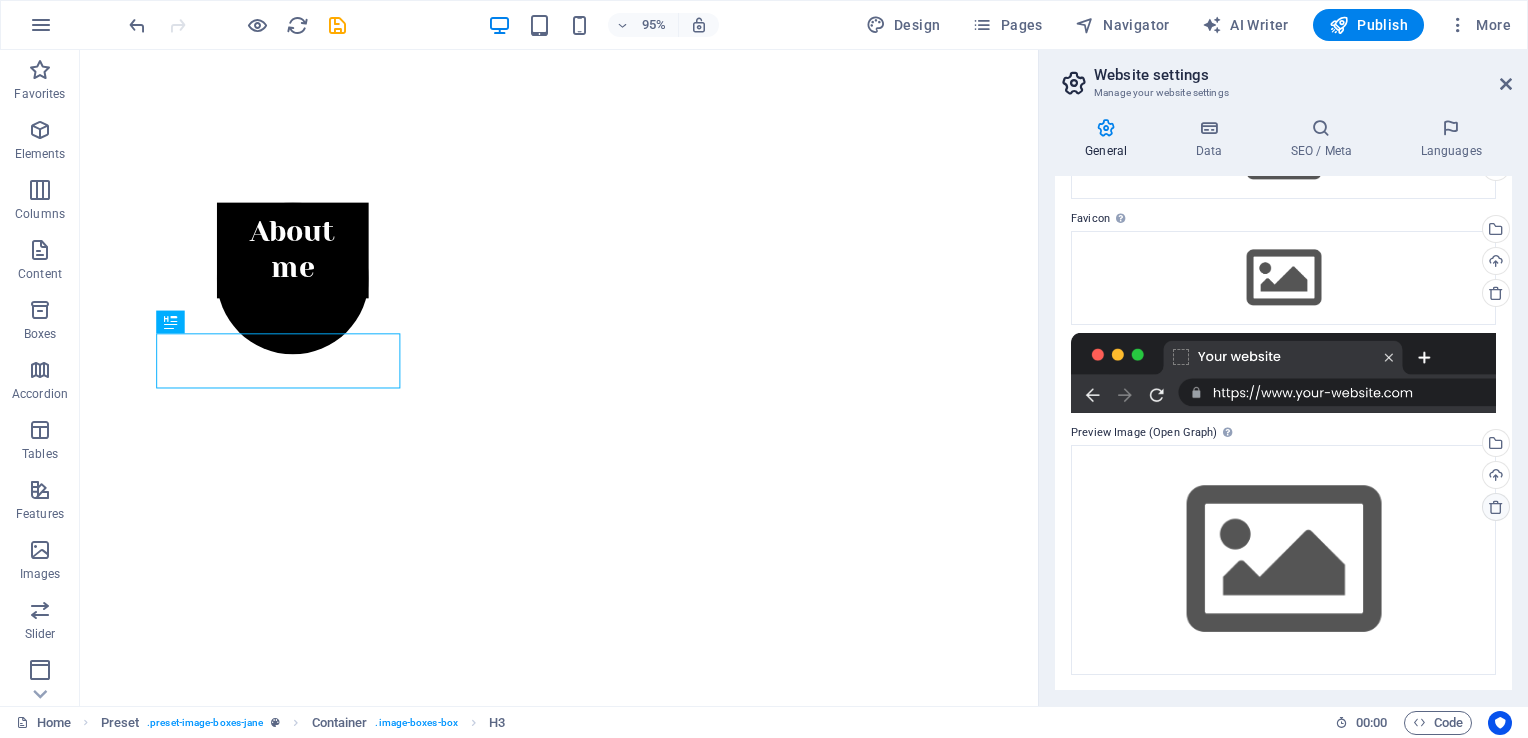 click at bounding box center (1496, 507) 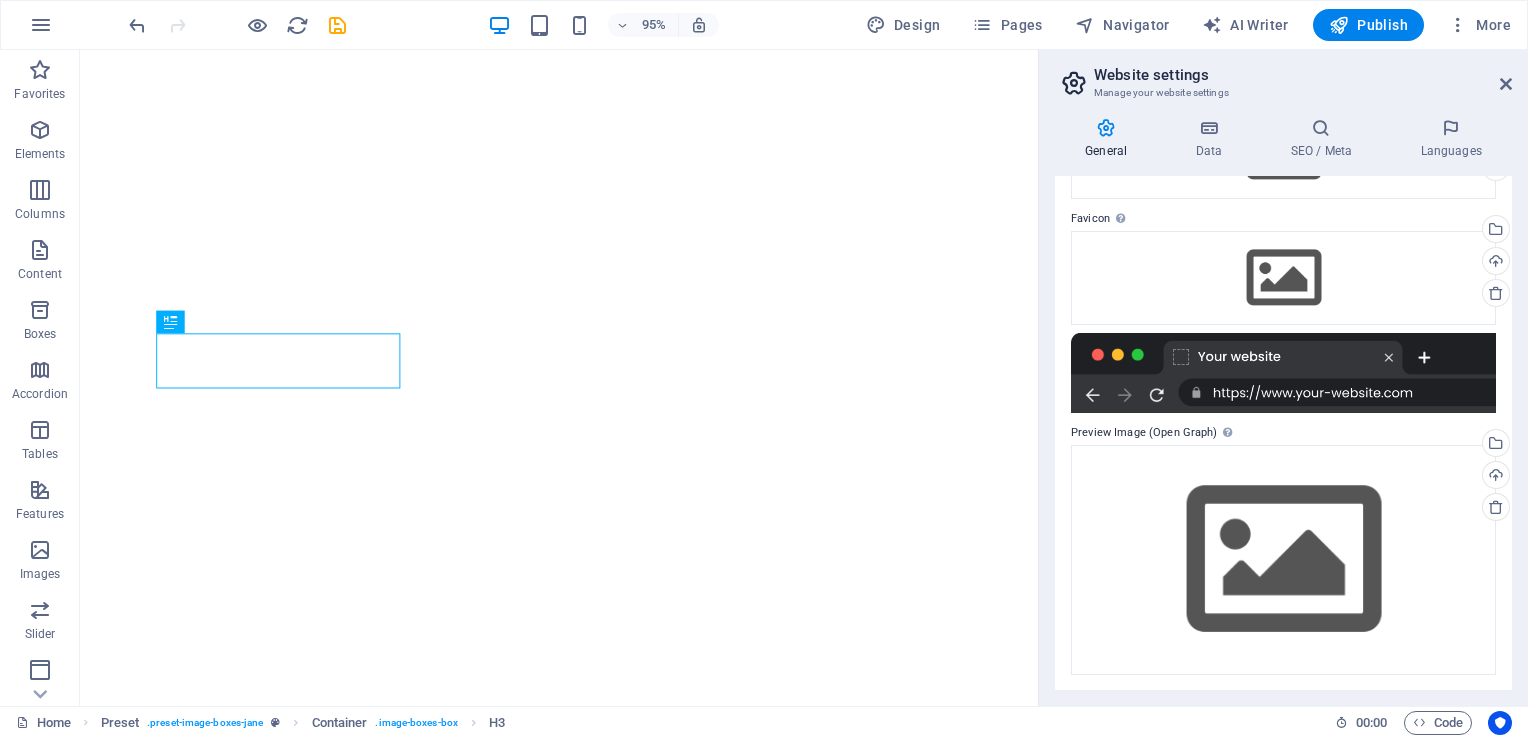 click at bounding box center (1283, 373) 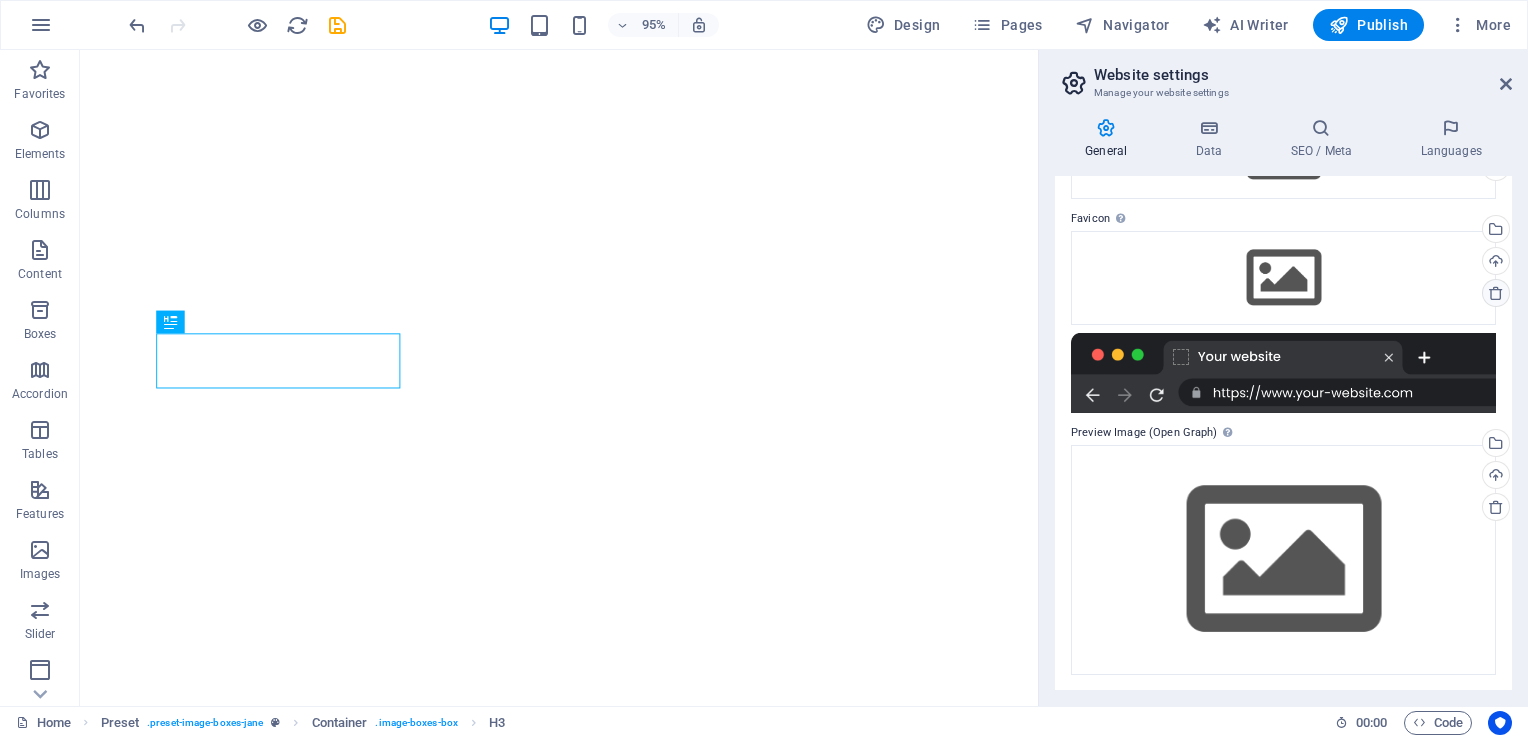 click at bounding box center (1496, 293) 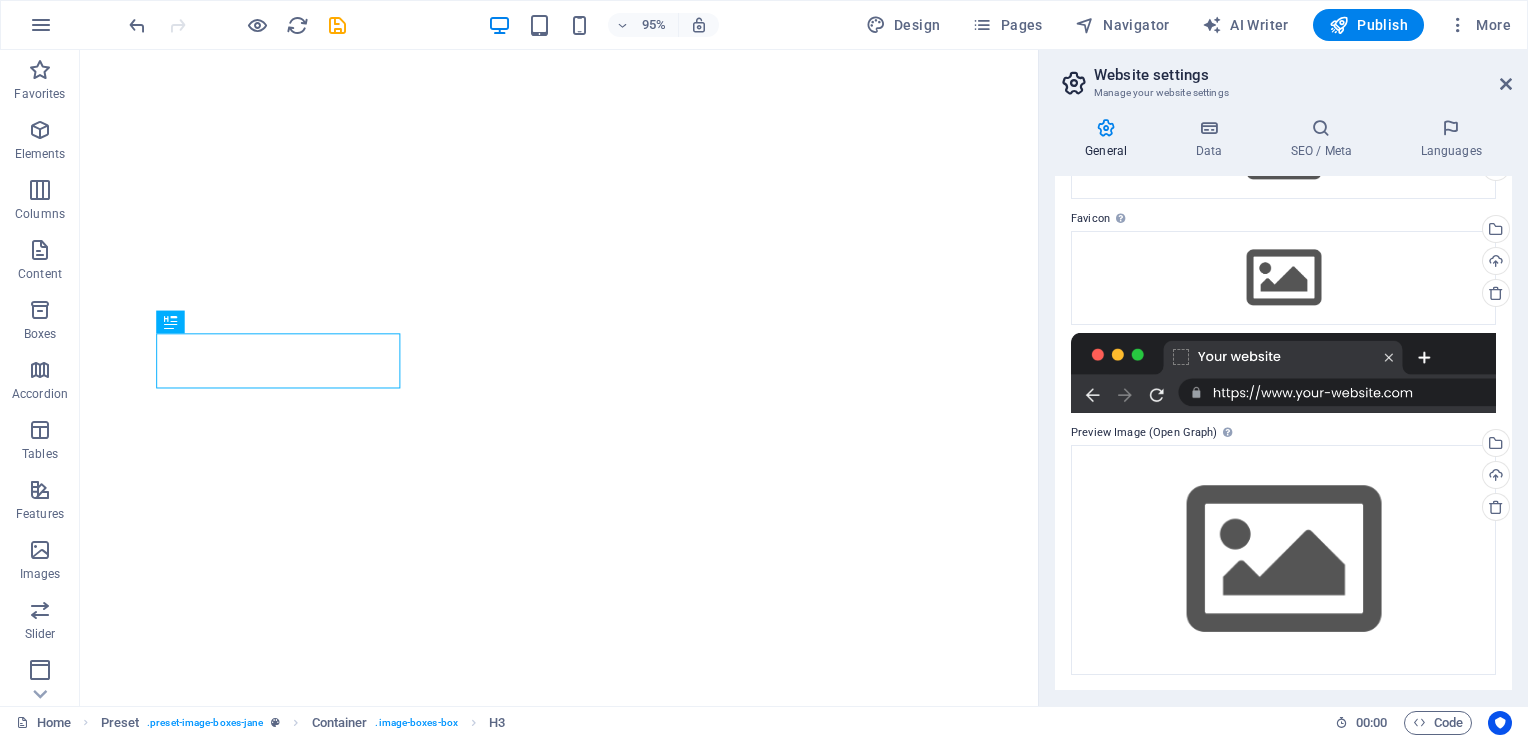 click at bounding box center (1106, 128) 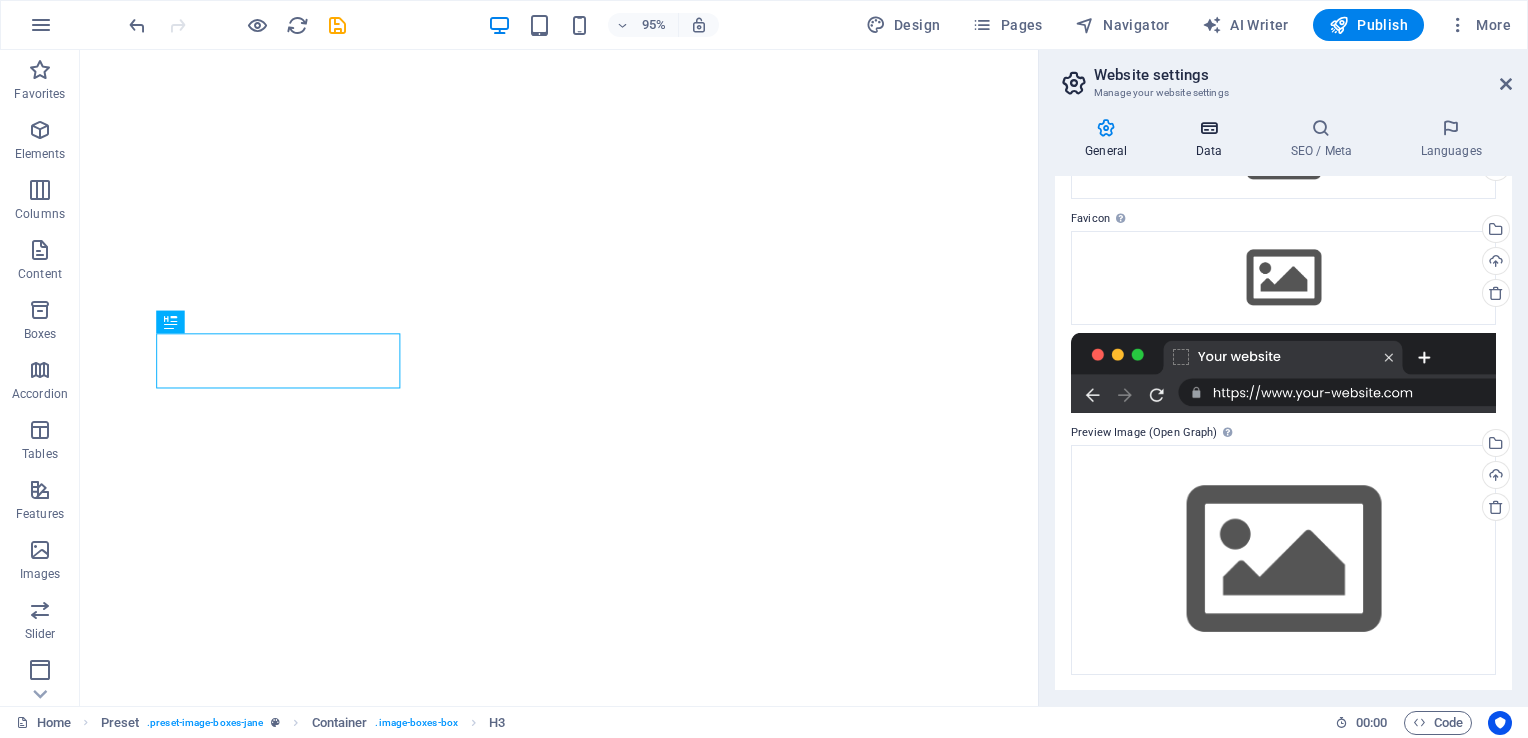 click at bounding box center [1208, 128] 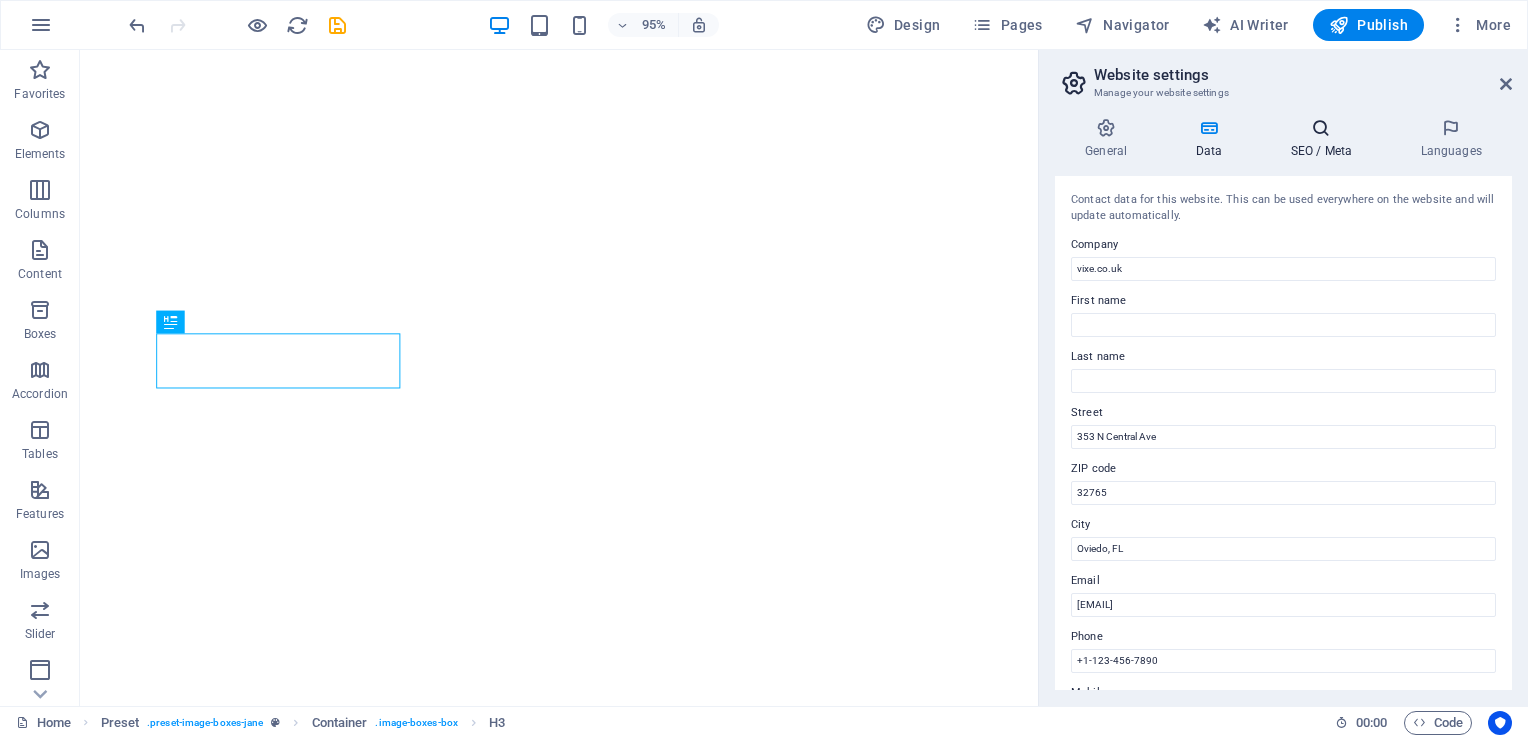 click at bounding box center (1321, 128) 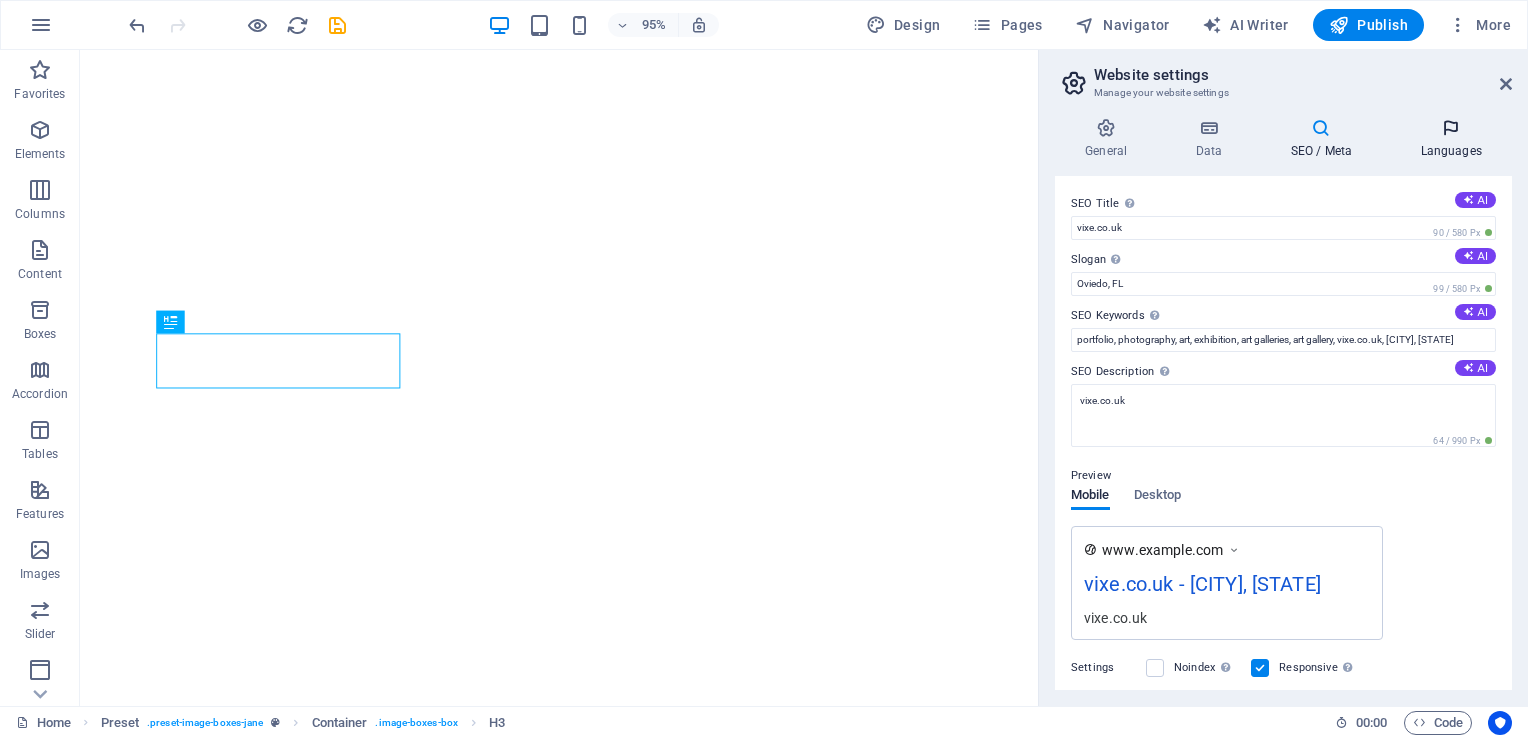 click at bounding box center [1451, 128] 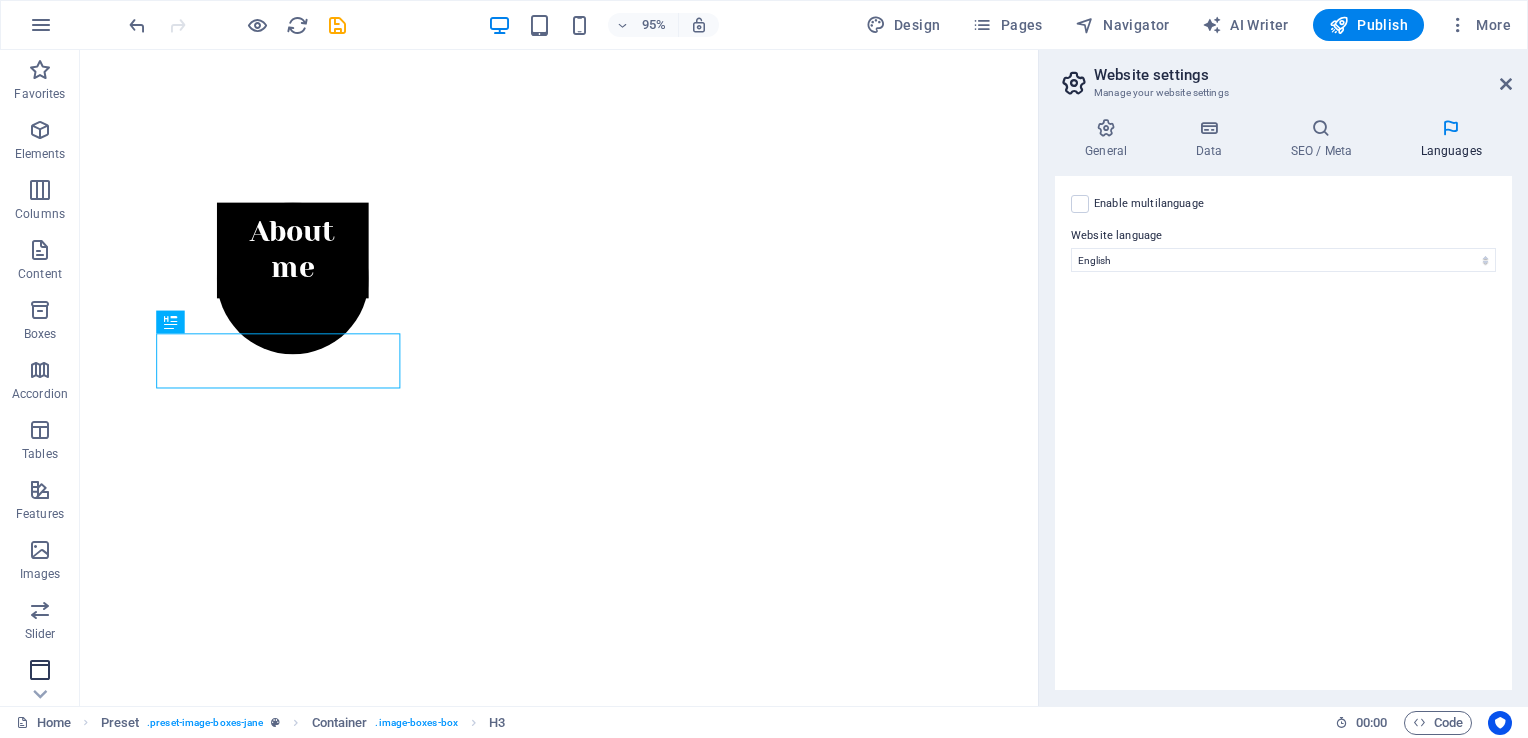 scroll, scrollTop: 243, scrollLeft: 0, axis: vertical 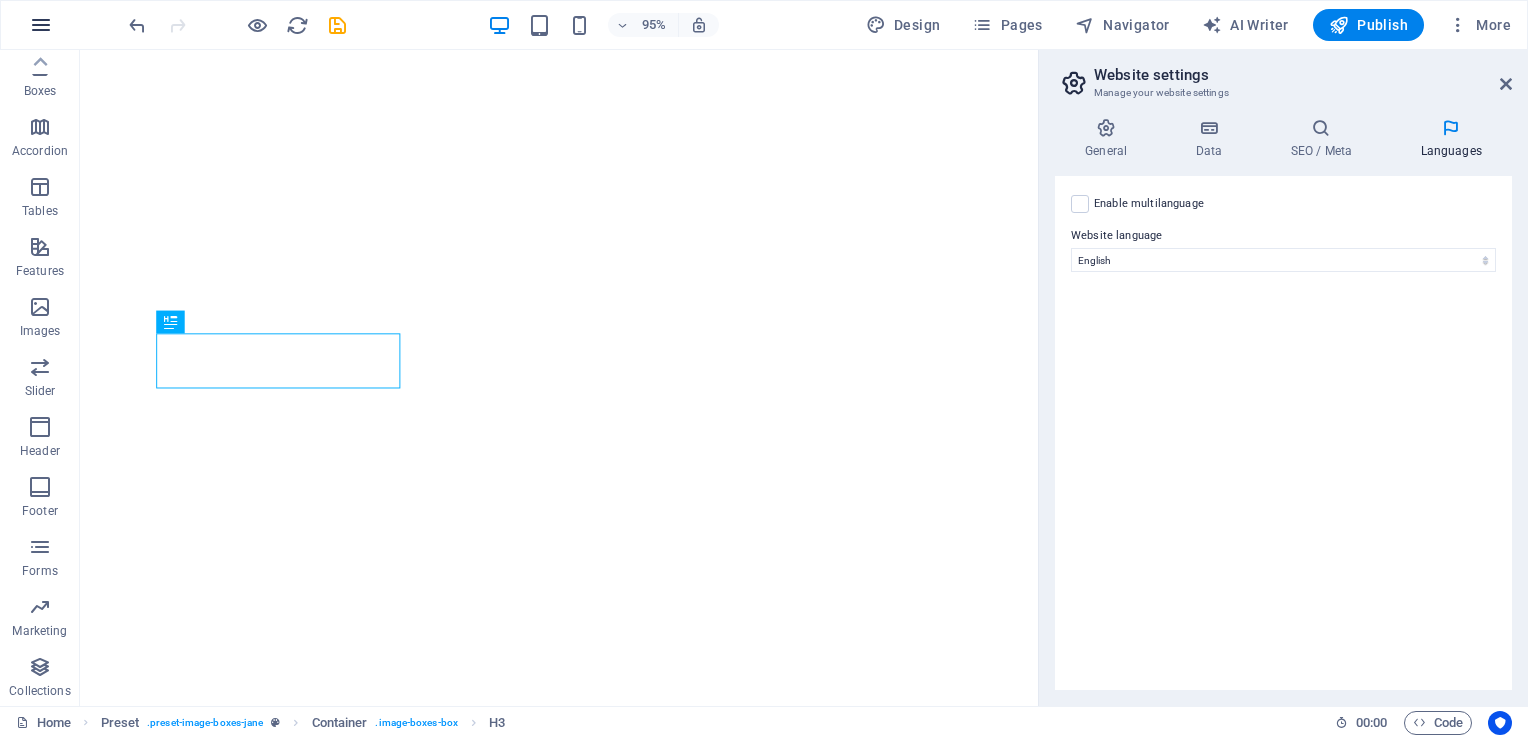 click at bounding box center [41, 25] 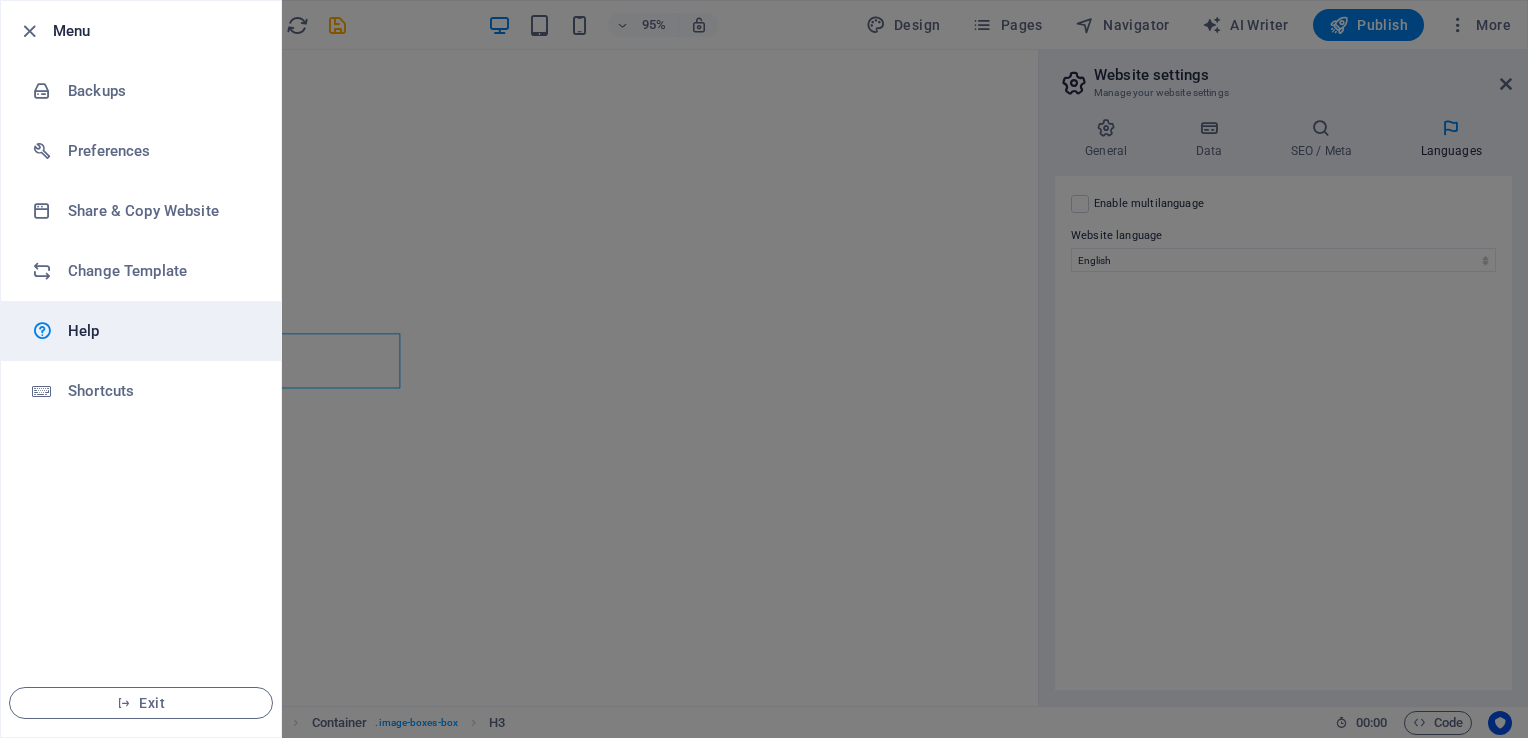 click on "Help" at bounding box center [160, 331] 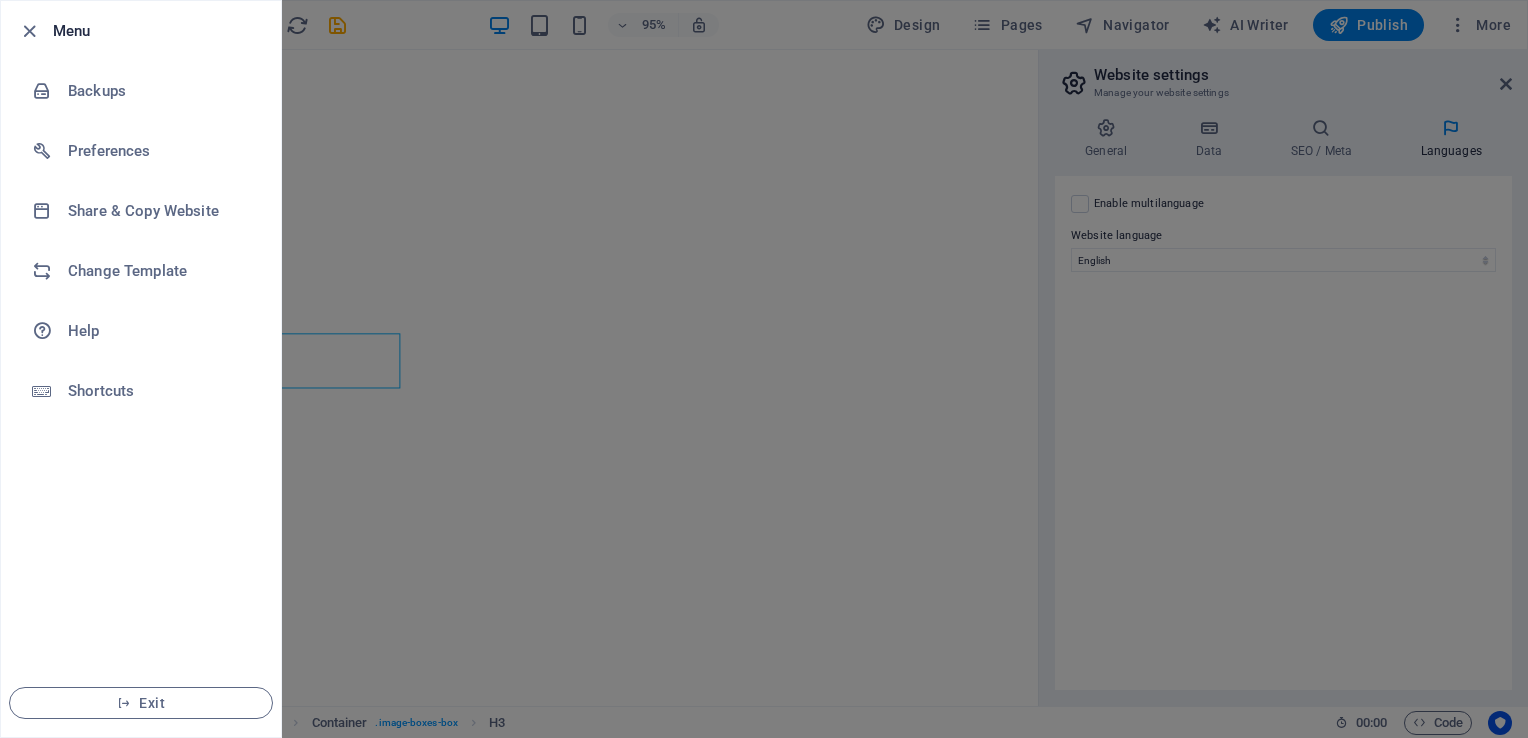 click at bounding box center [764, 369] 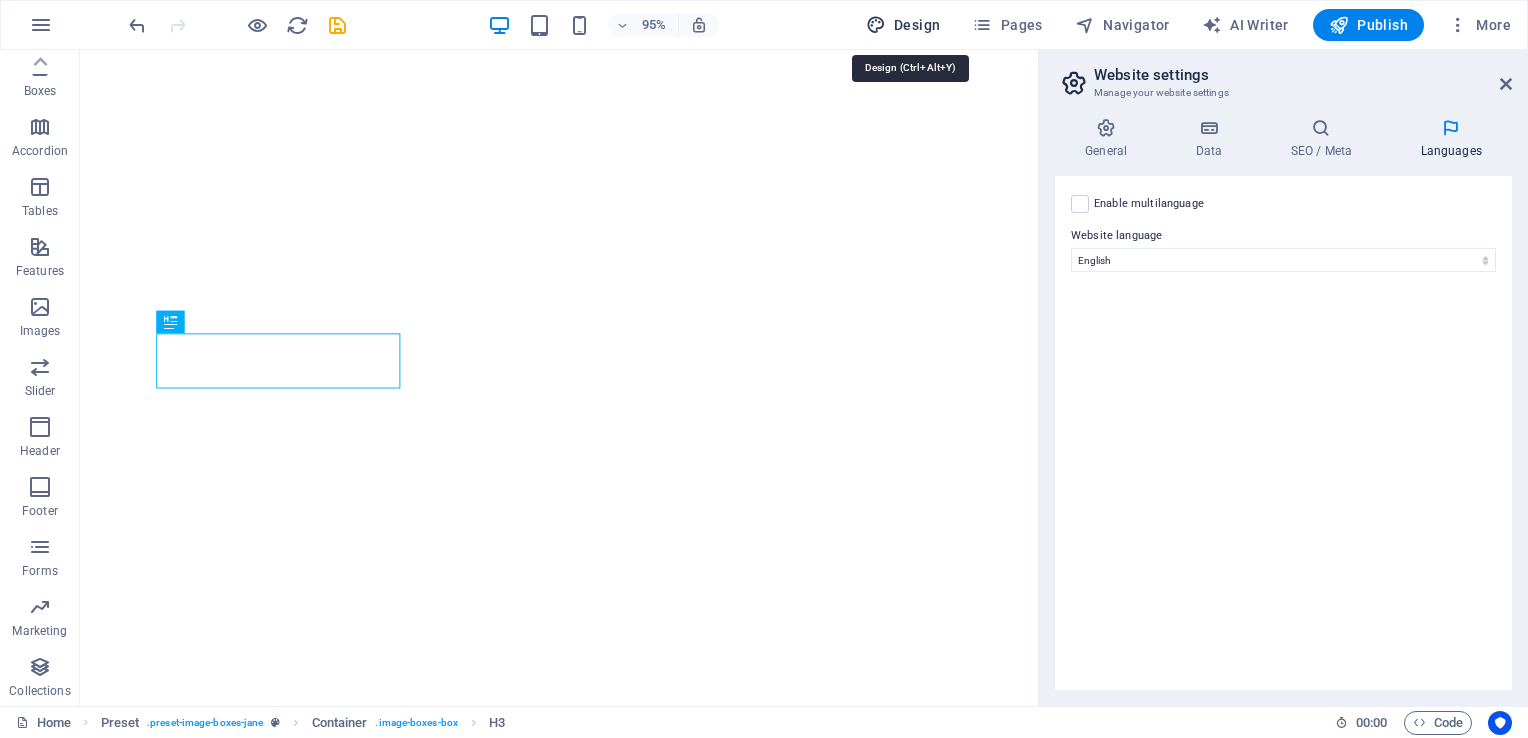 click on "Design" at bounding box center [903, 25] 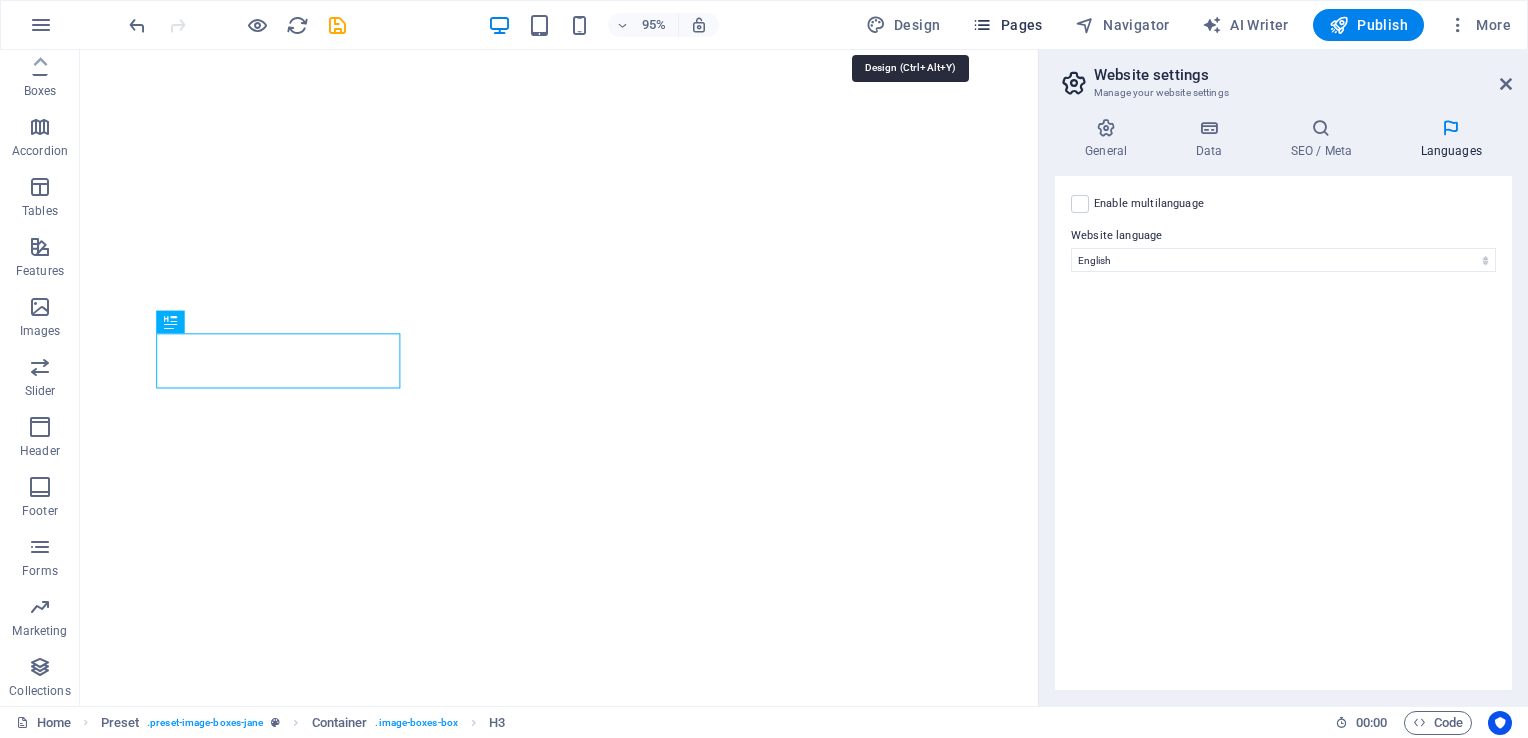 select on "px" 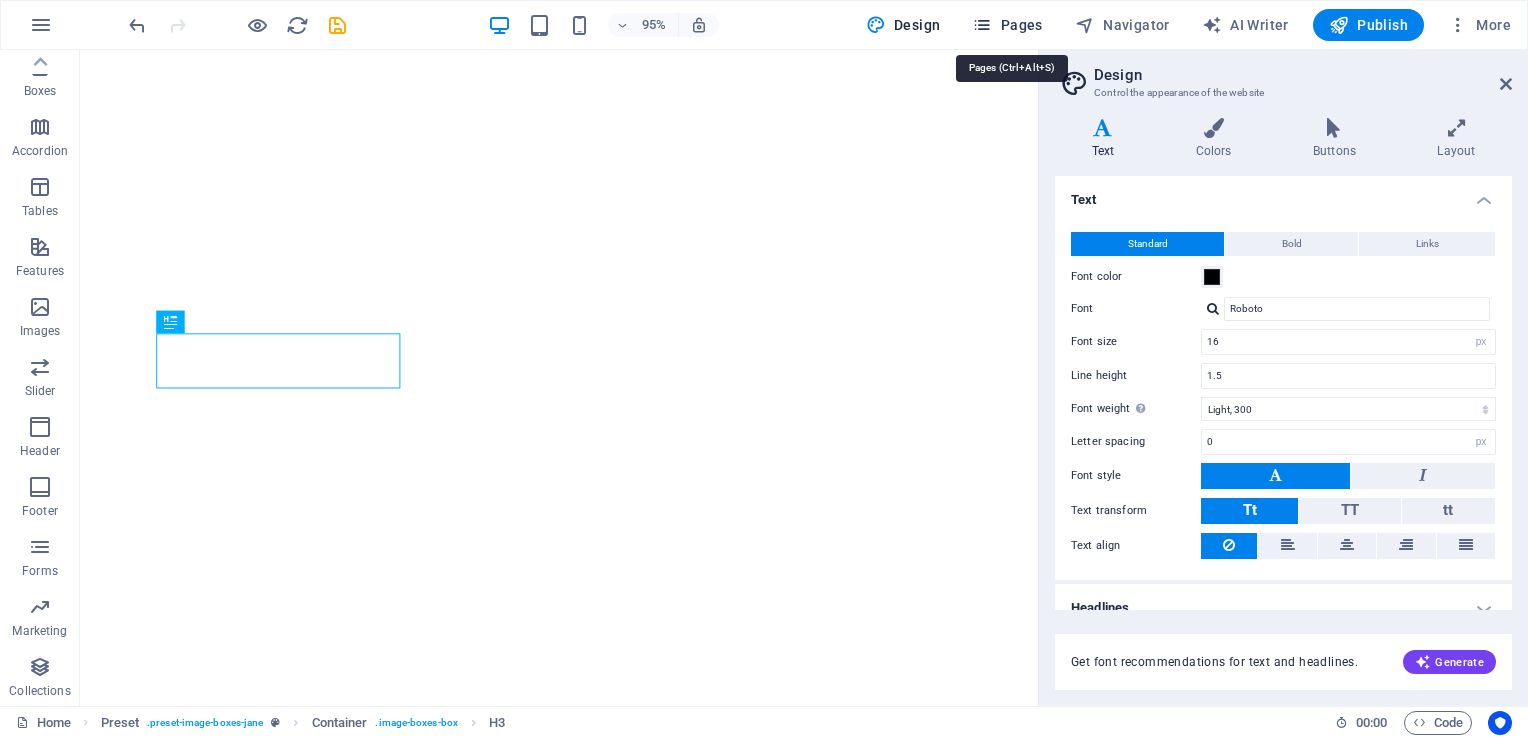 click on "Pages" at bounding box center [1007, 25] 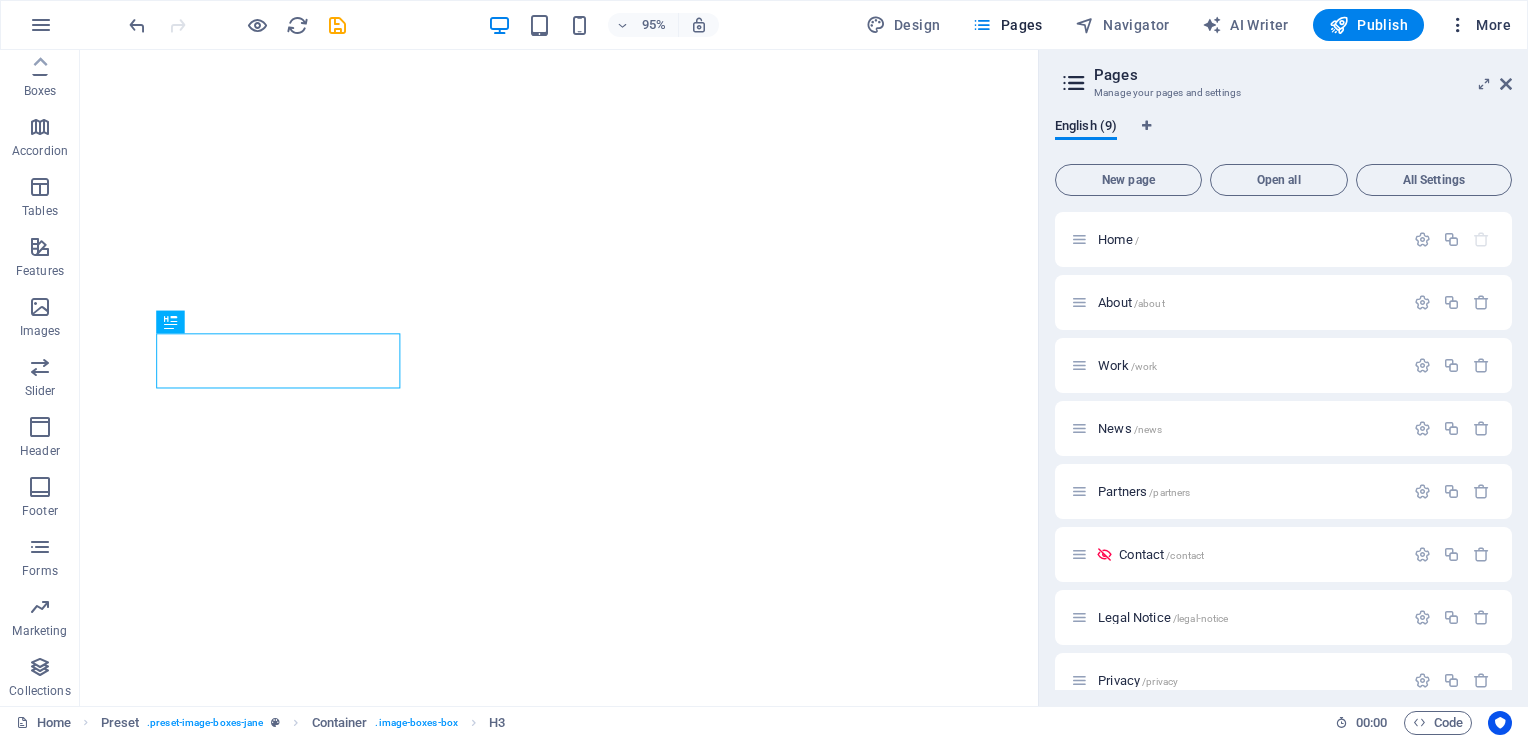 click on "More" at bounding box center (1479, 25) 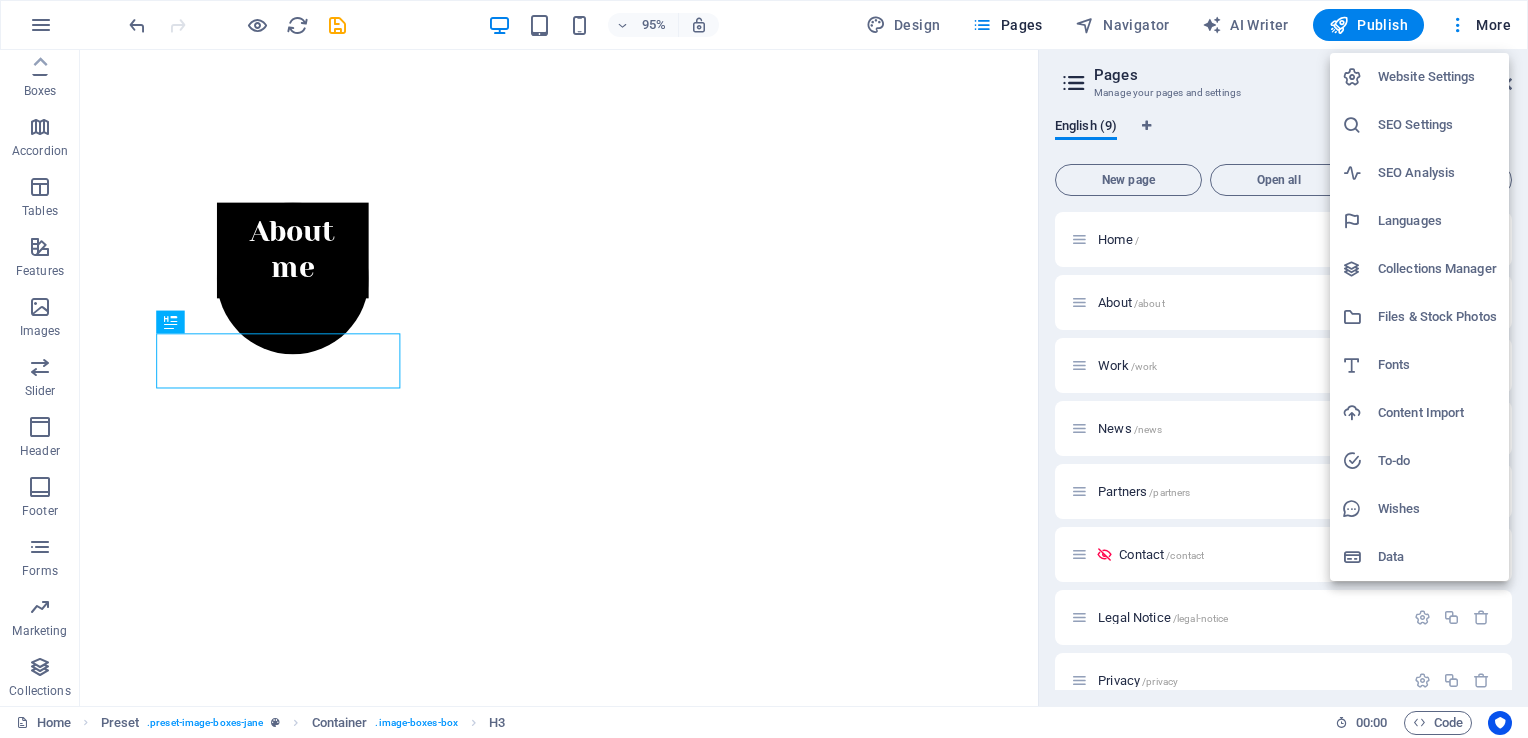 click on "Wishes" at bounding box center (1437, 509) 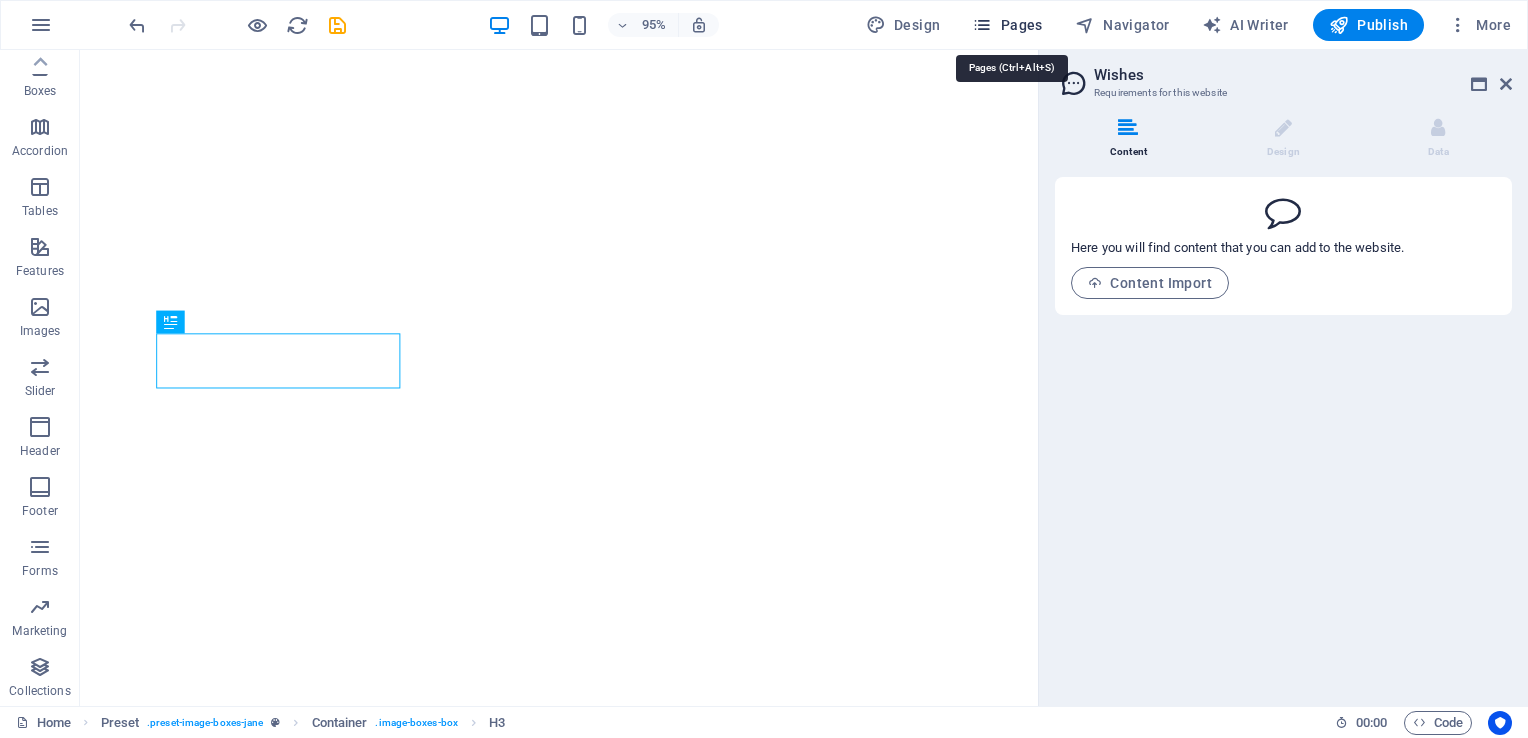 click on "Pages" at bounding box center (1007, 25) 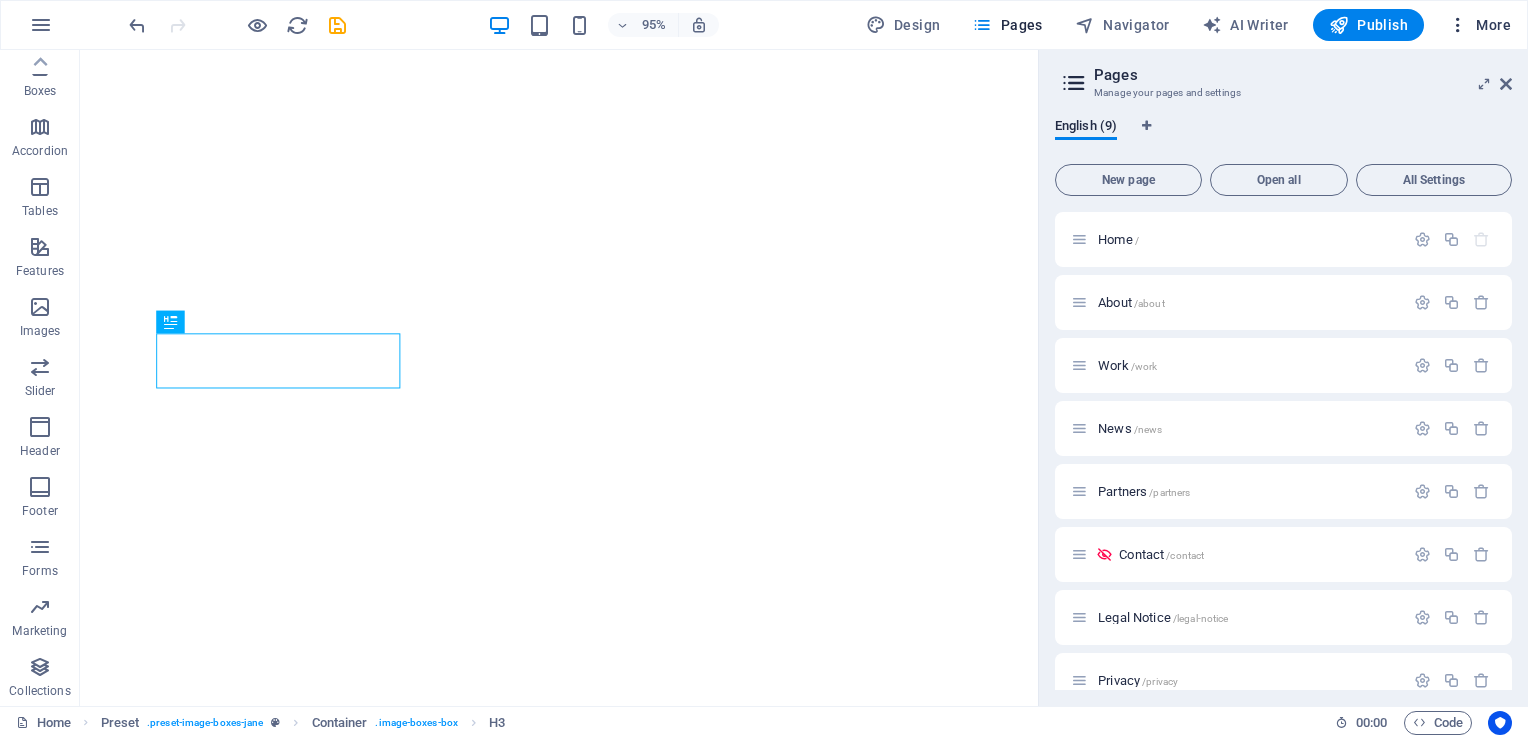 drag, startPoint x: 1494, startPoint y: 26, endPoint x: 1474, endPoint y: 27, distance: 20.024984 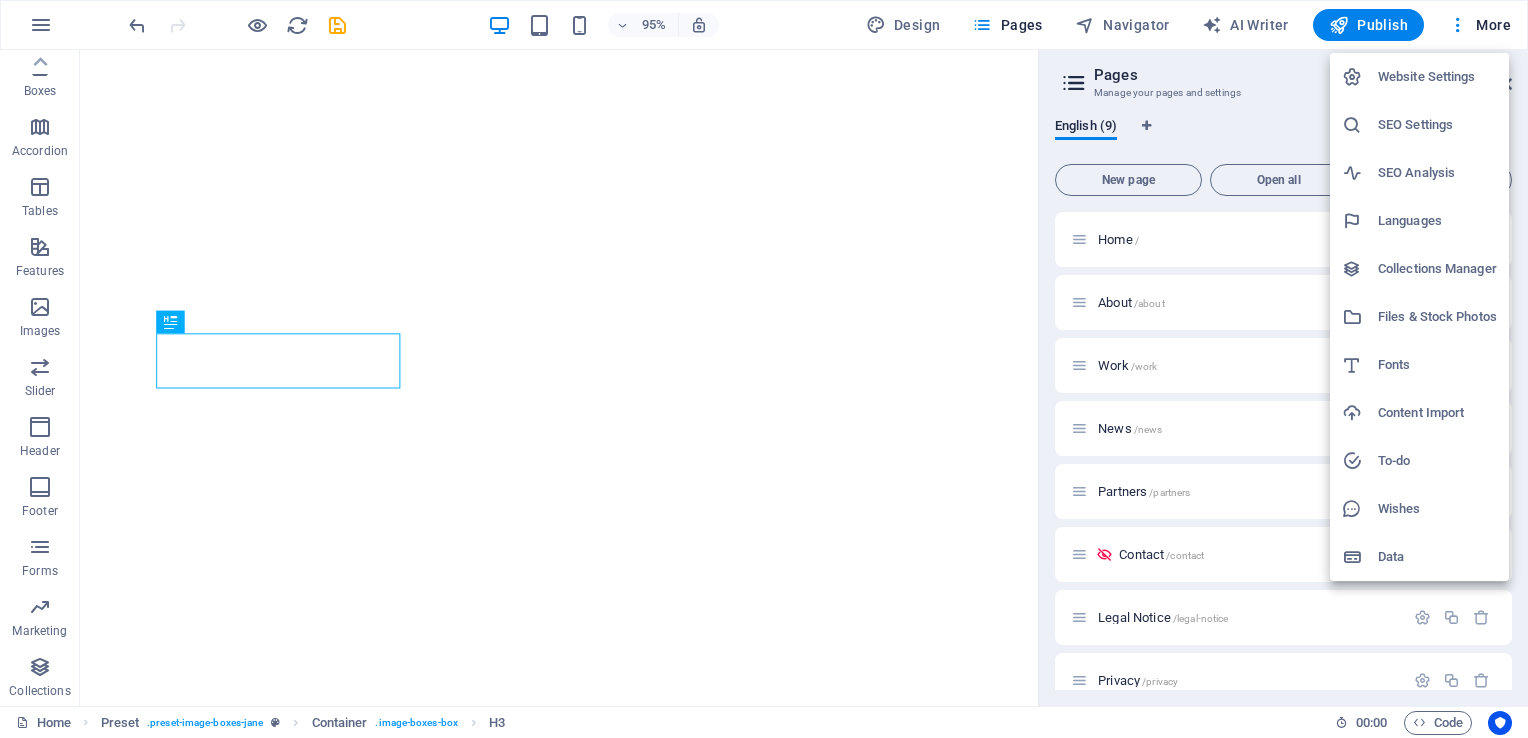 click at bounding box center [764, 369] 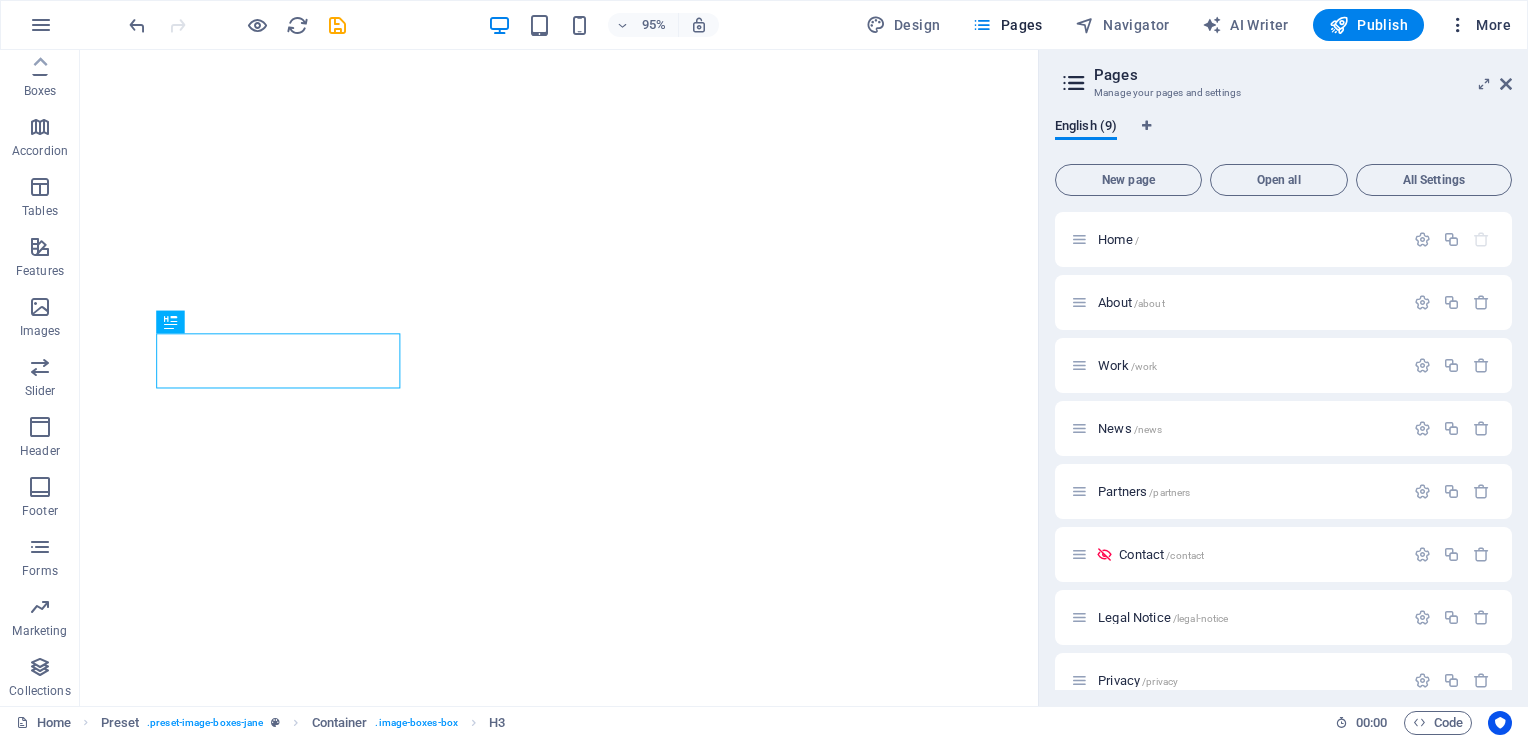 click at bounding box center [1458, 25] 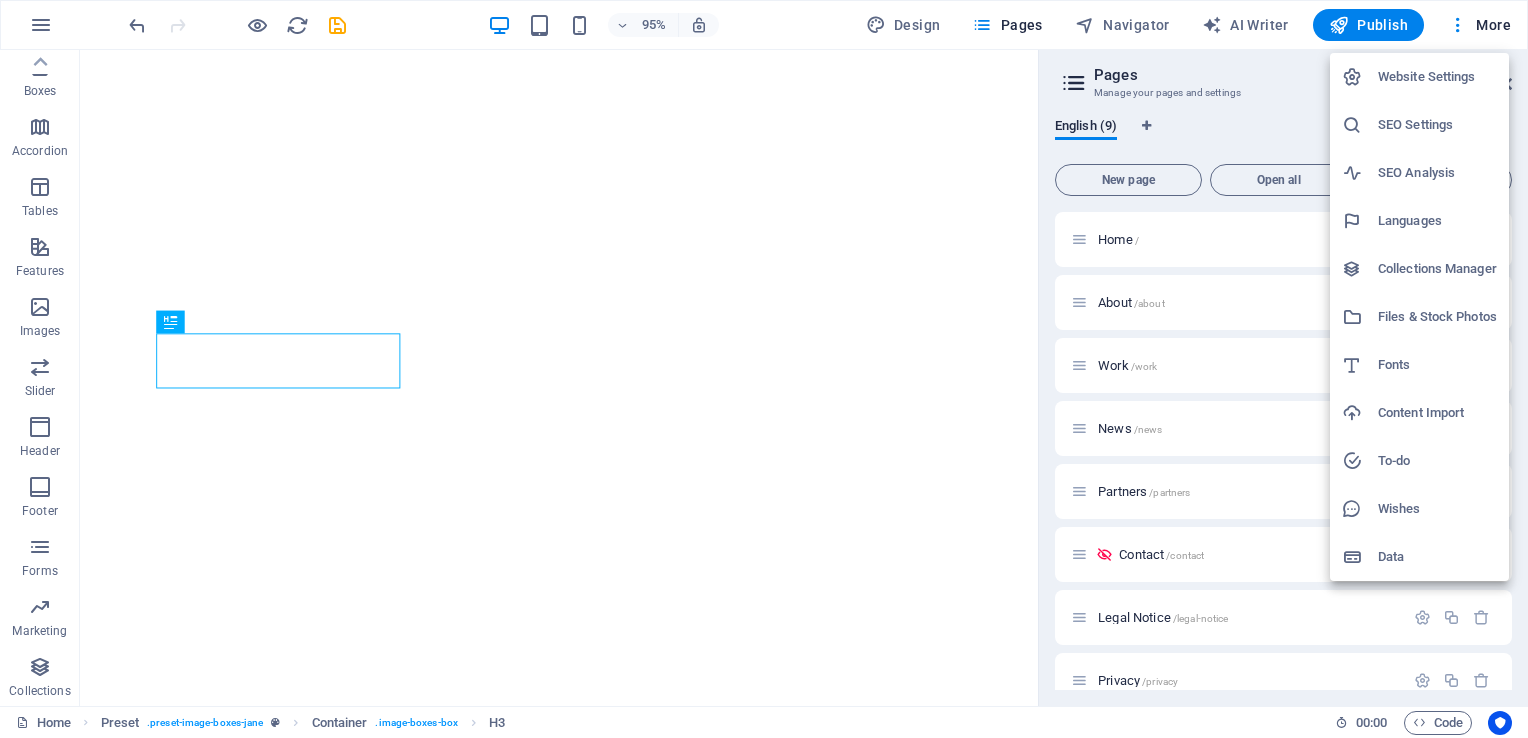 click at bounding box center [764, 369] 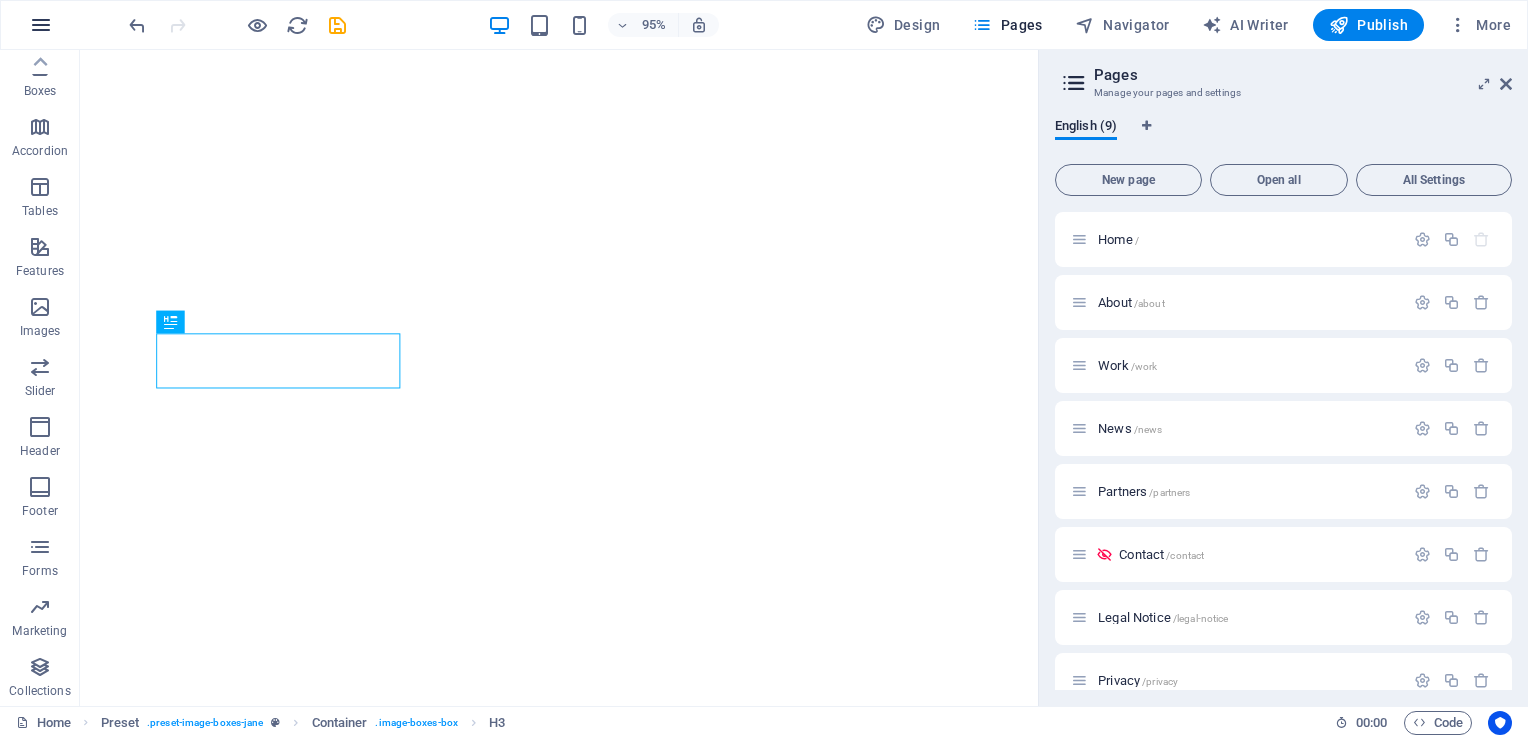 click at bounding box center (41, 25) 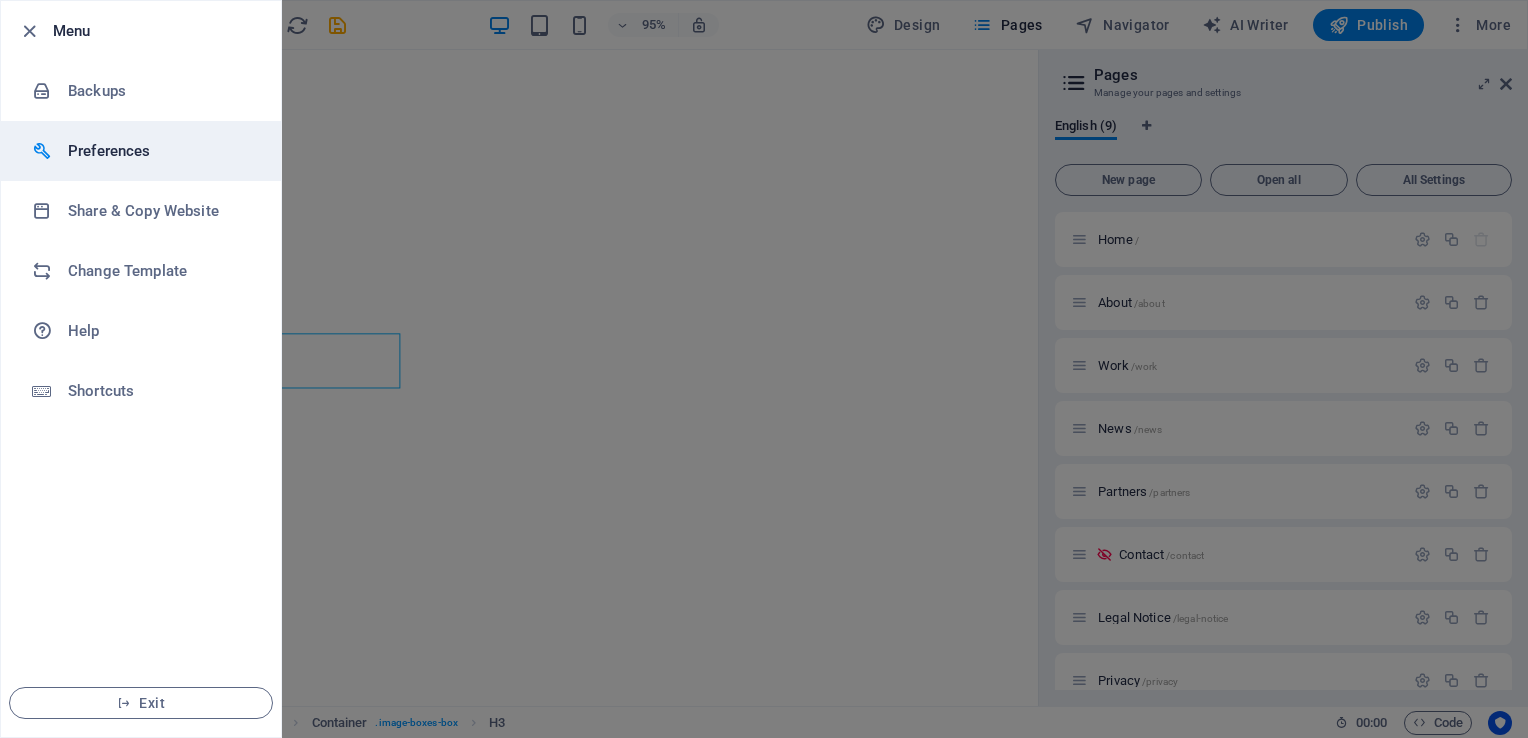 click on "Preferences" at bounding box center [160, 151] 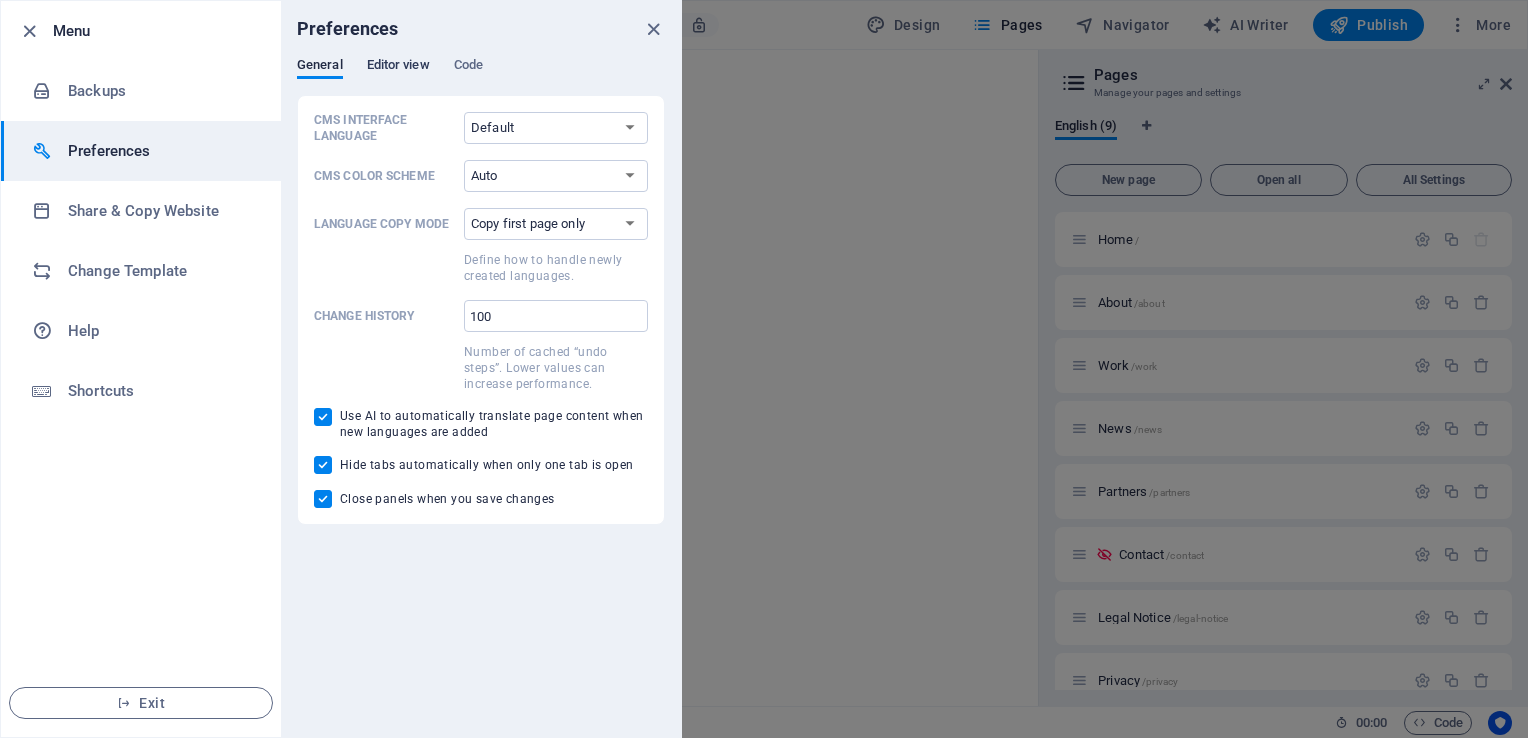 click on "Editor view" at bounding box center [398, 67] 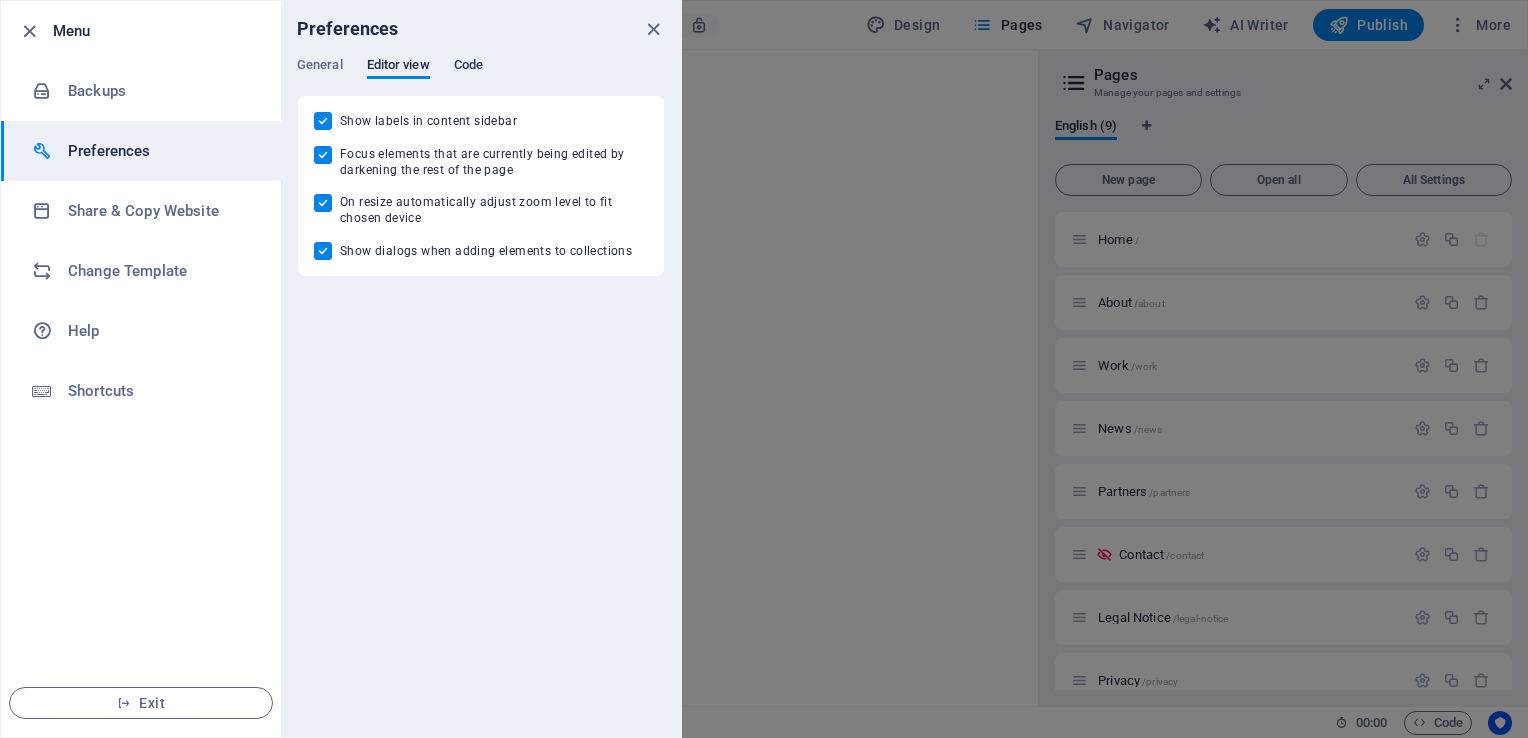 click on "Code" at bounding box center (468, 67) 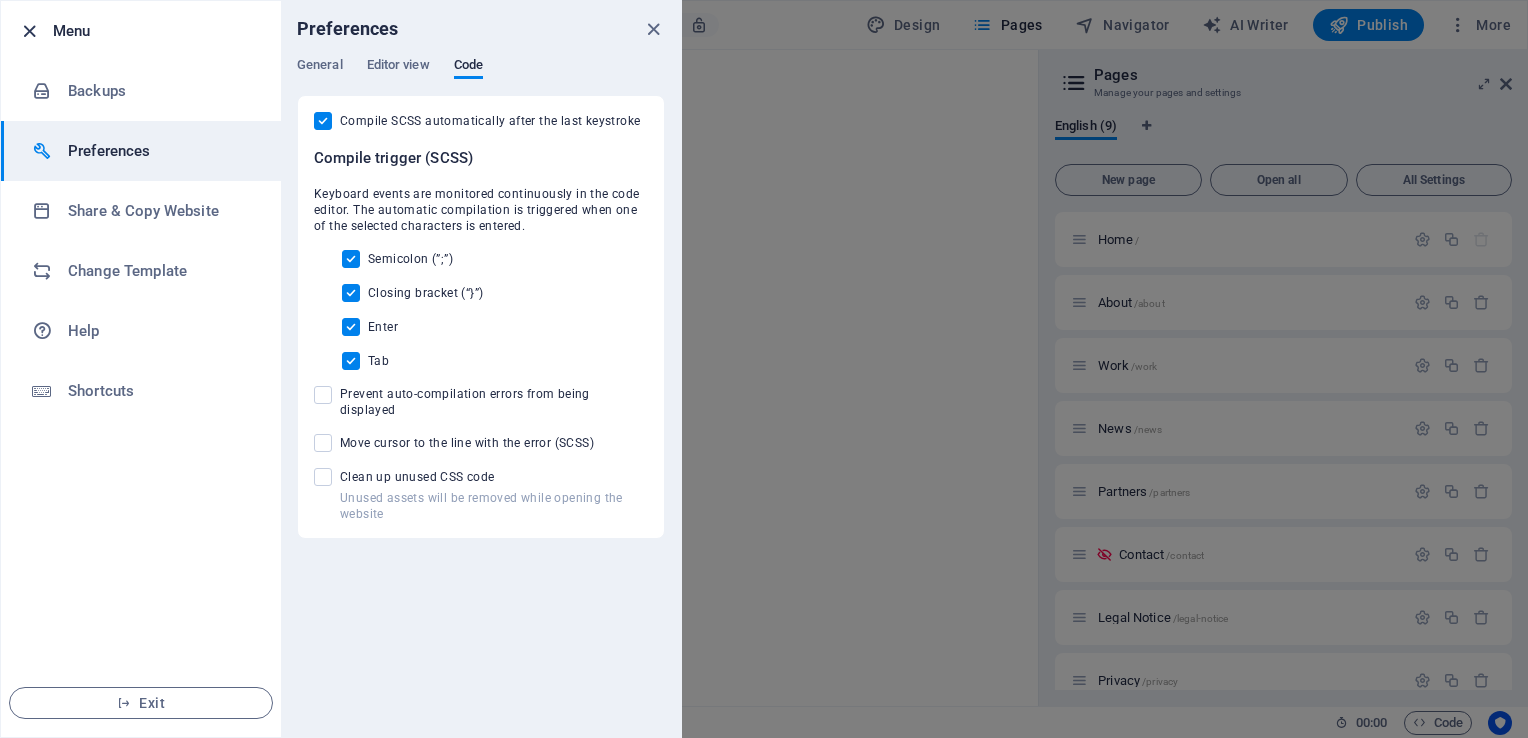 click at bounding box center (29, 31) 